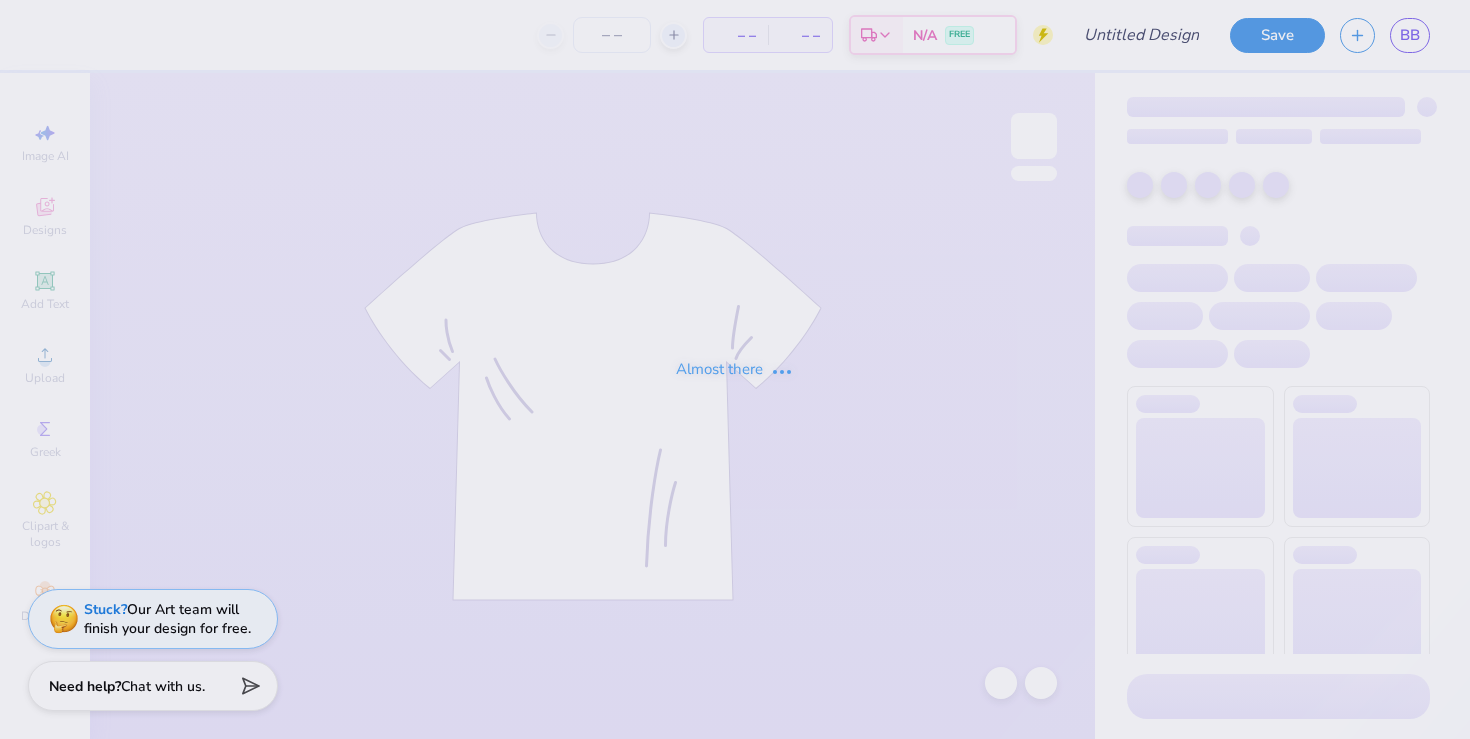 scroll, scrollTop: 0, scrollLeft: 0, axis: both 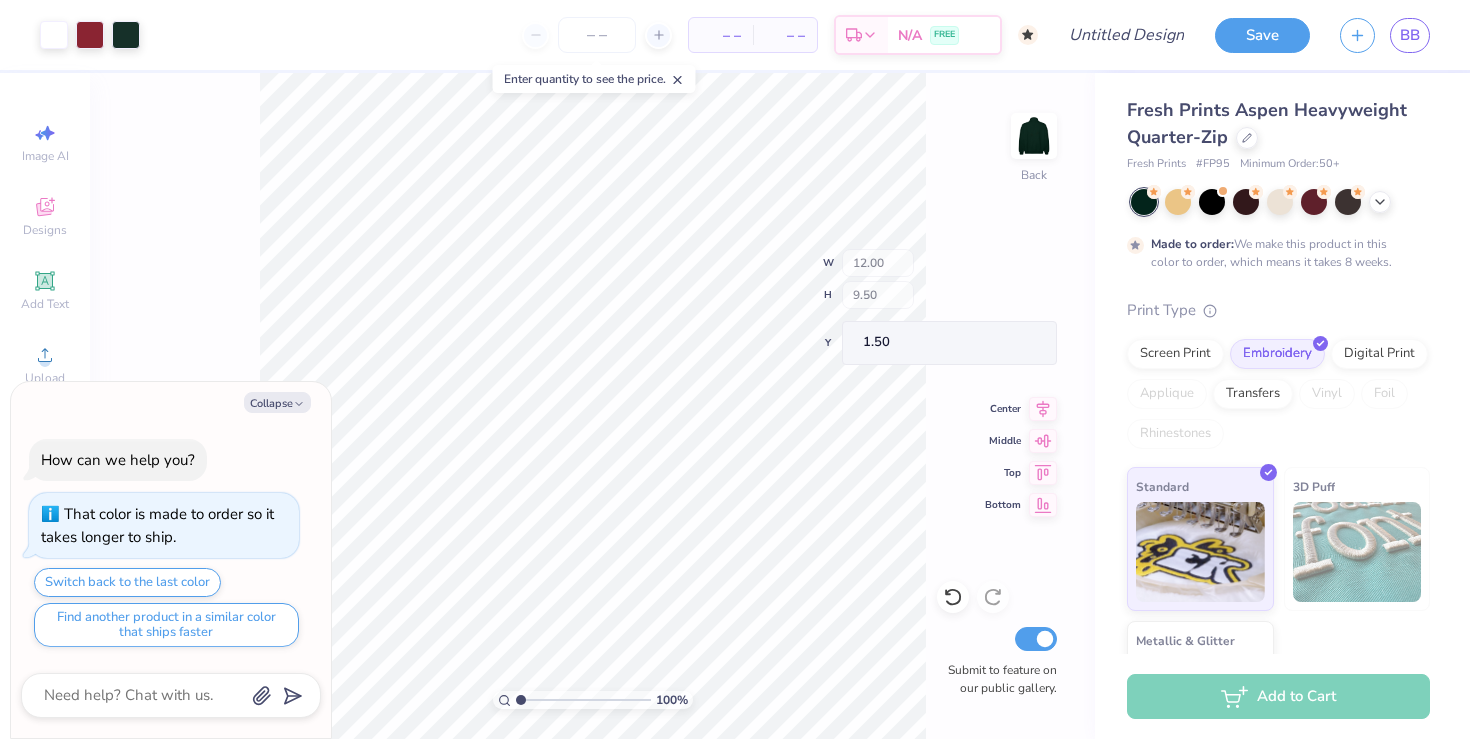 type on "x" 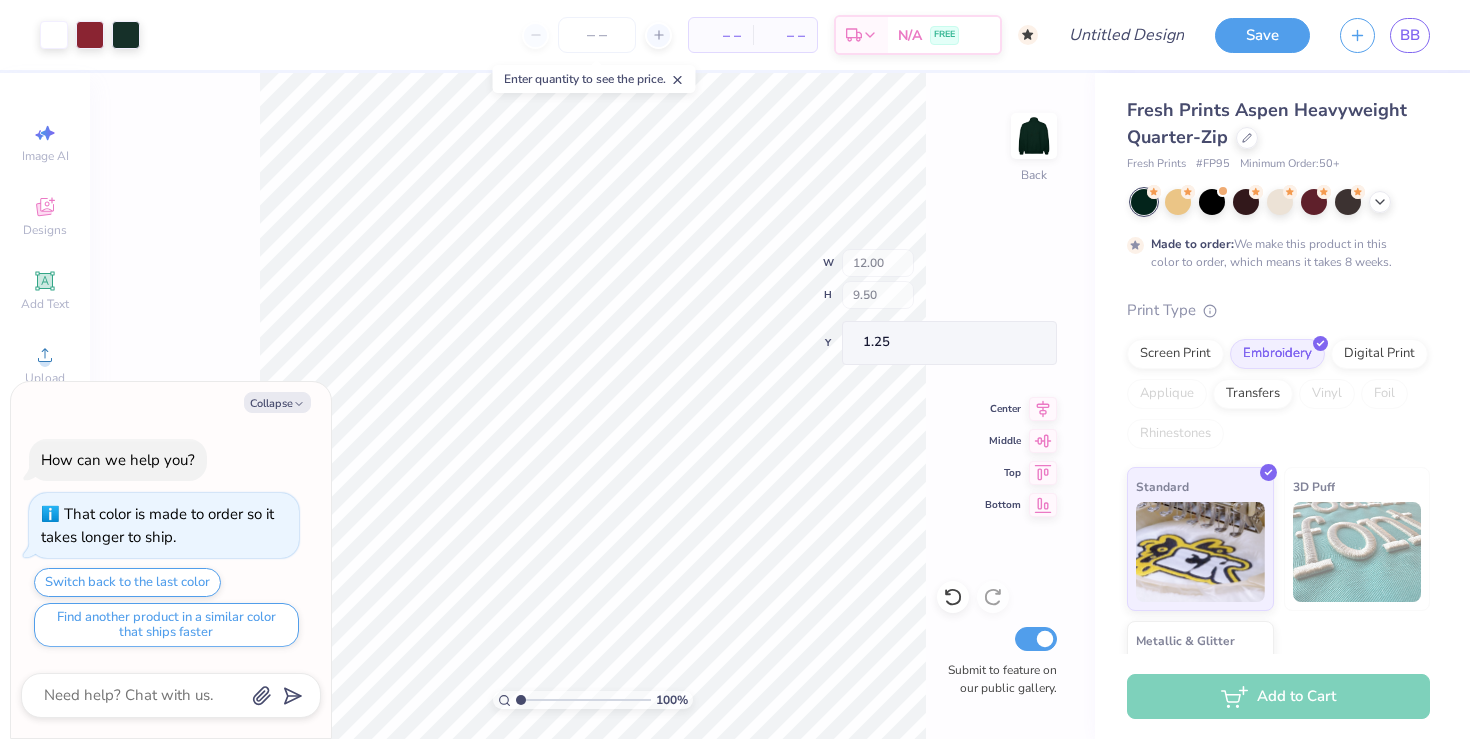 type on "x" 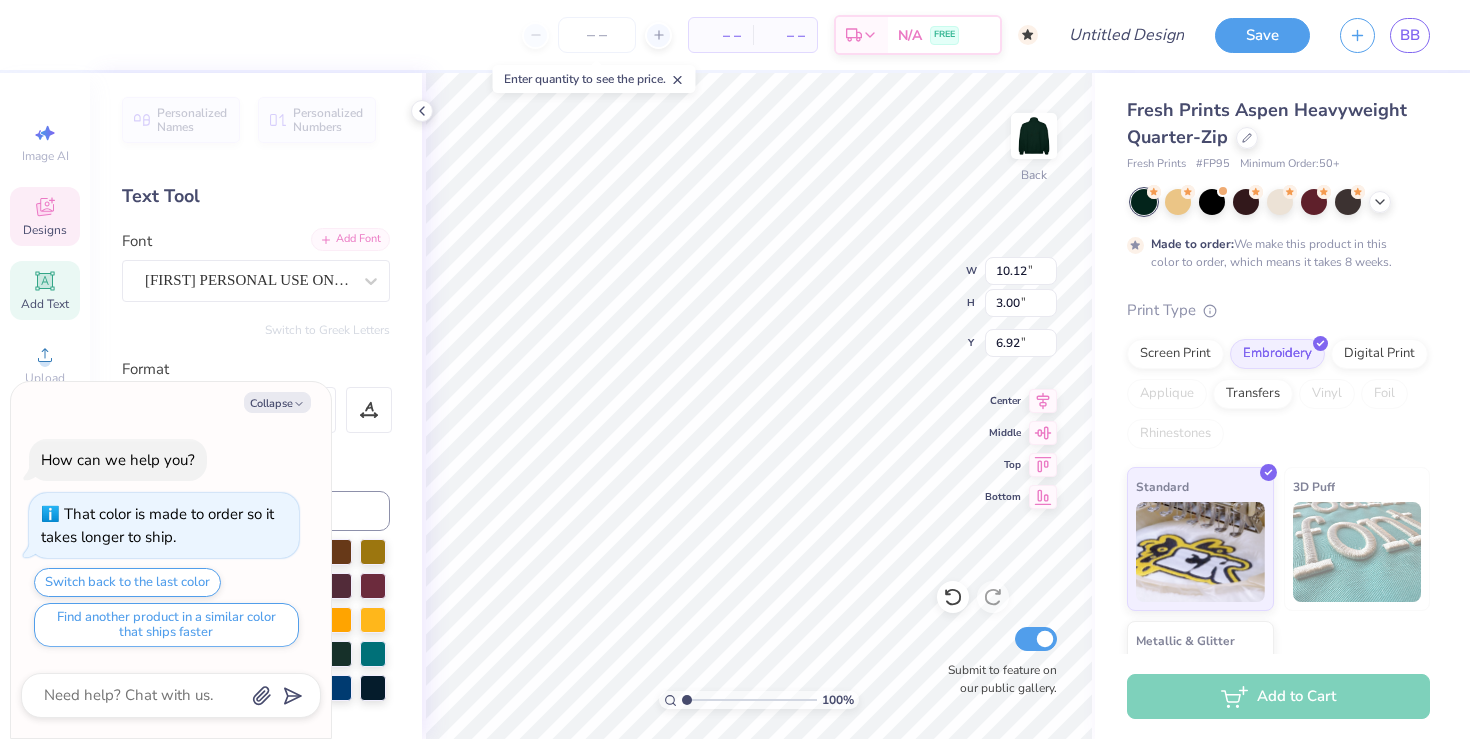 scroll, scrollTop: 0, scrollLeft: 3, axis: horizontal 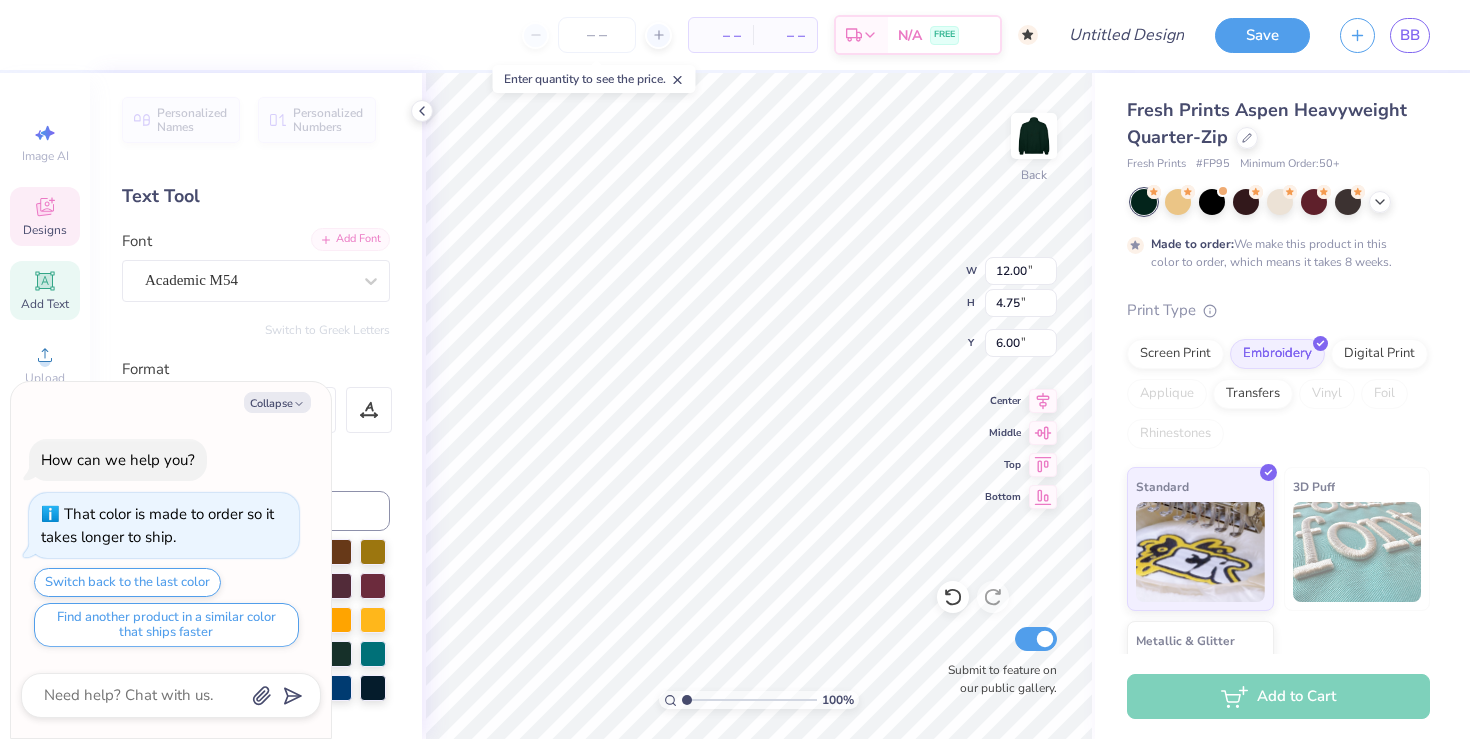 type on "x" 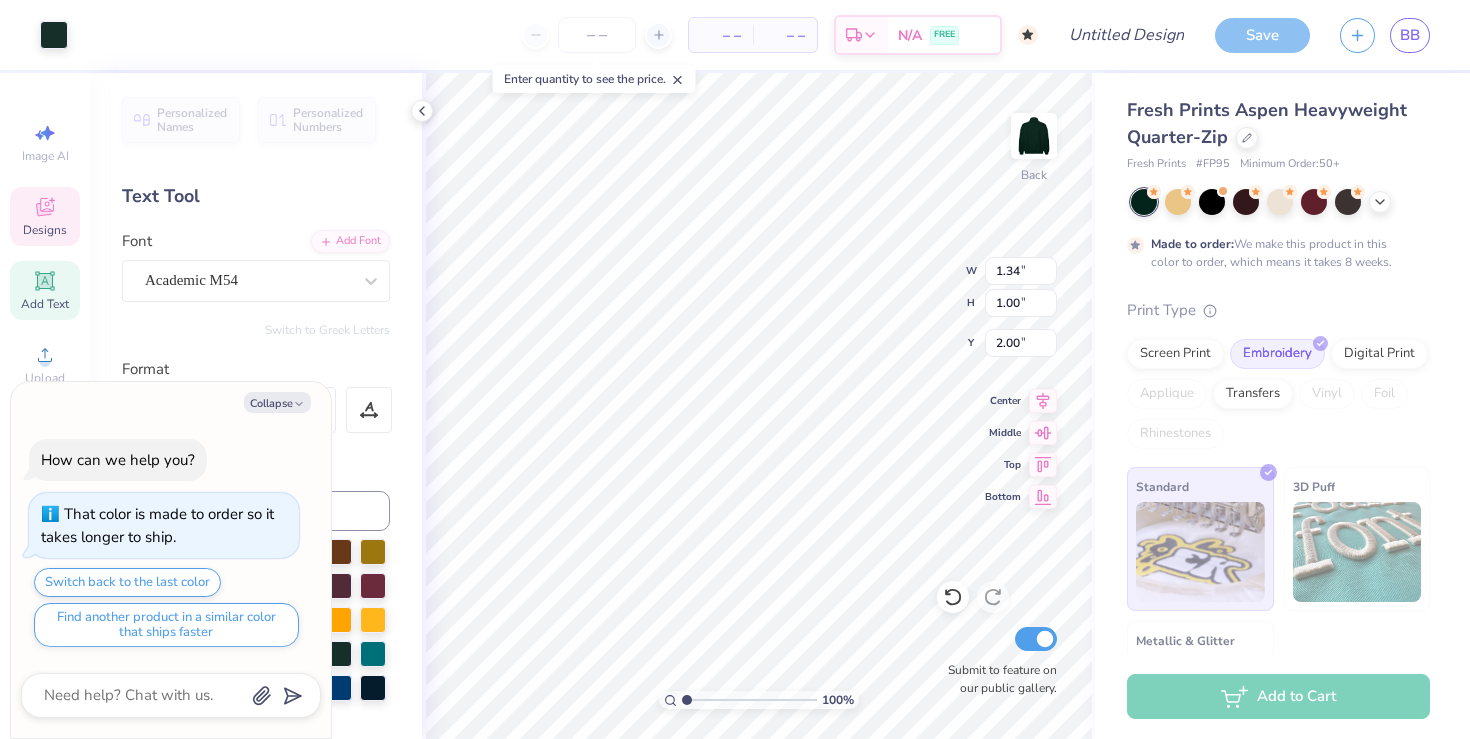 type on "x" 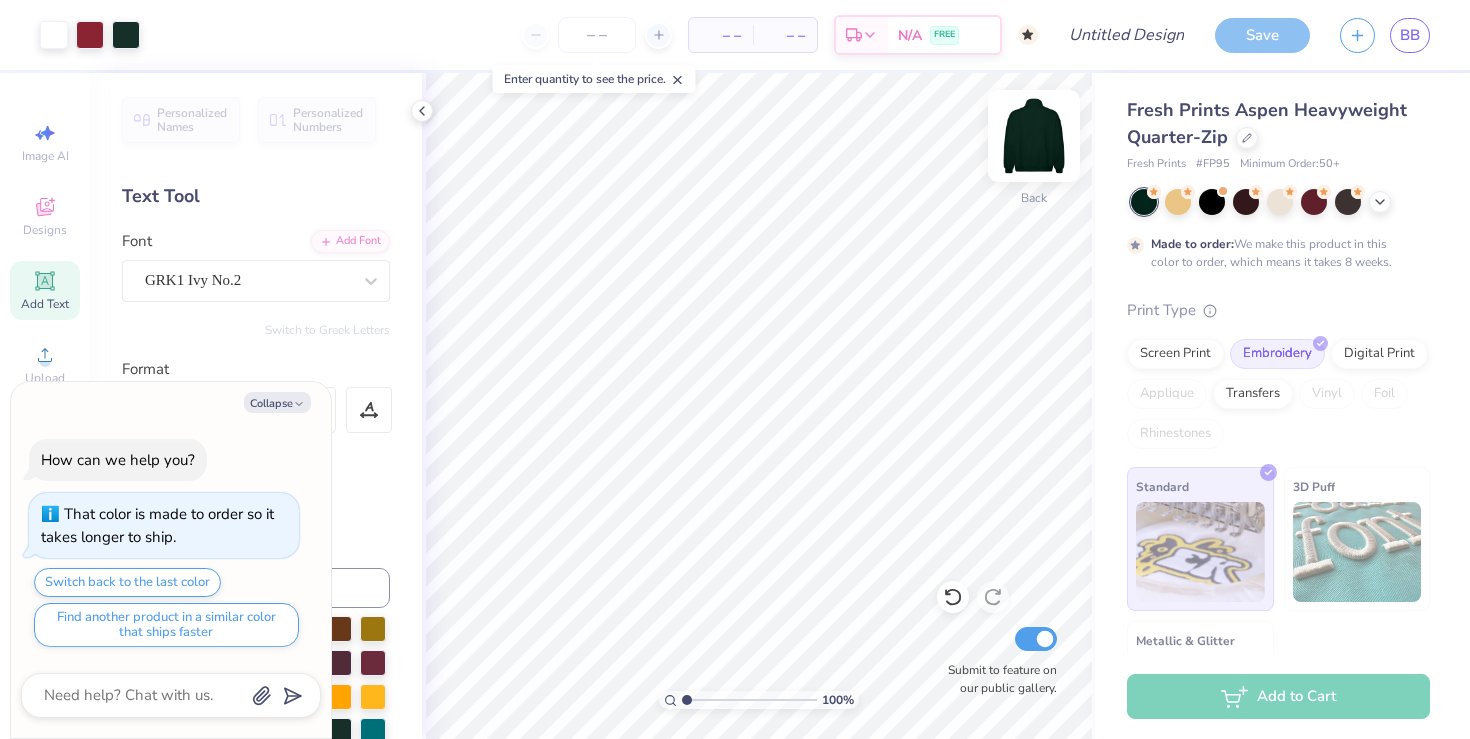 click at bounding box center (1034, 136) 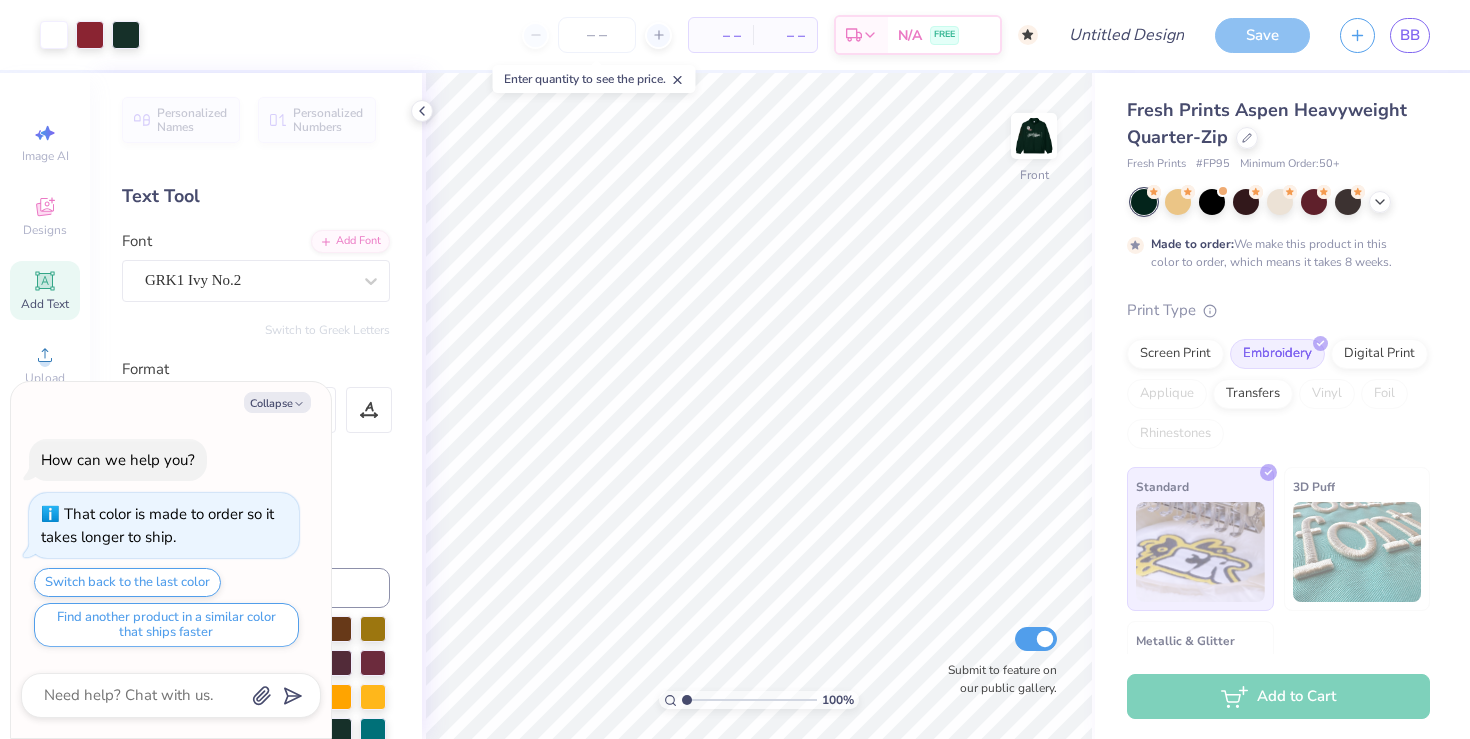click at bounding box center (1144, 202) 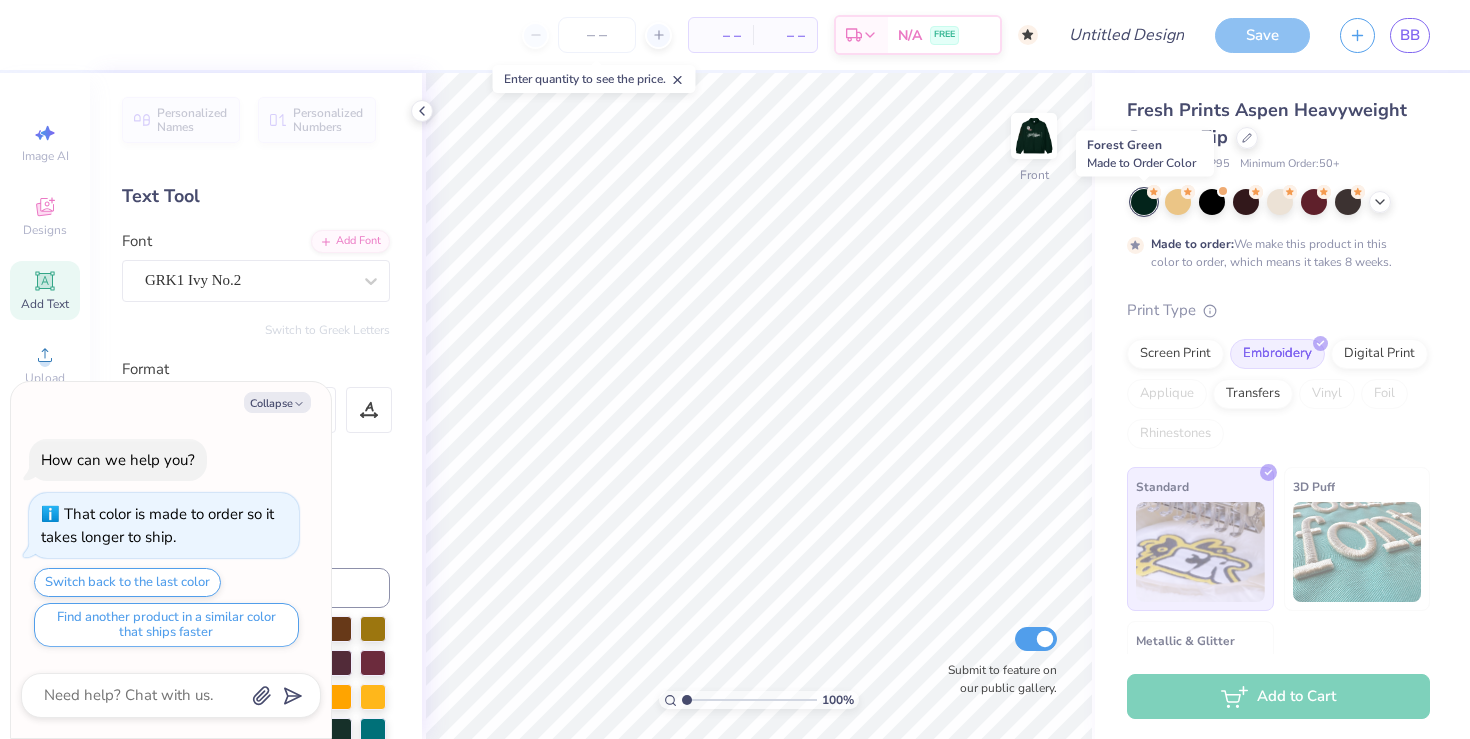 click at bounding box center [1144, 202] 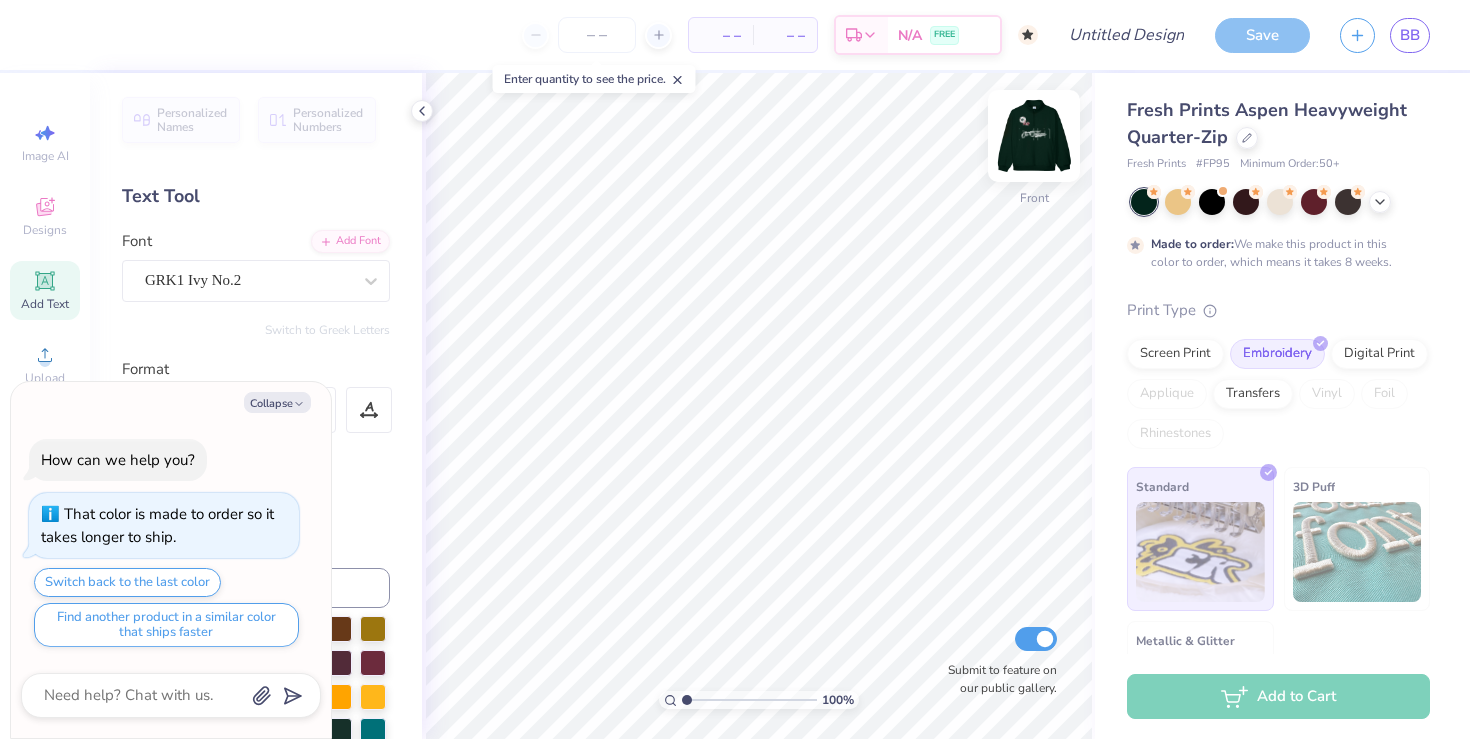 click at bounding box center [1034, 136] 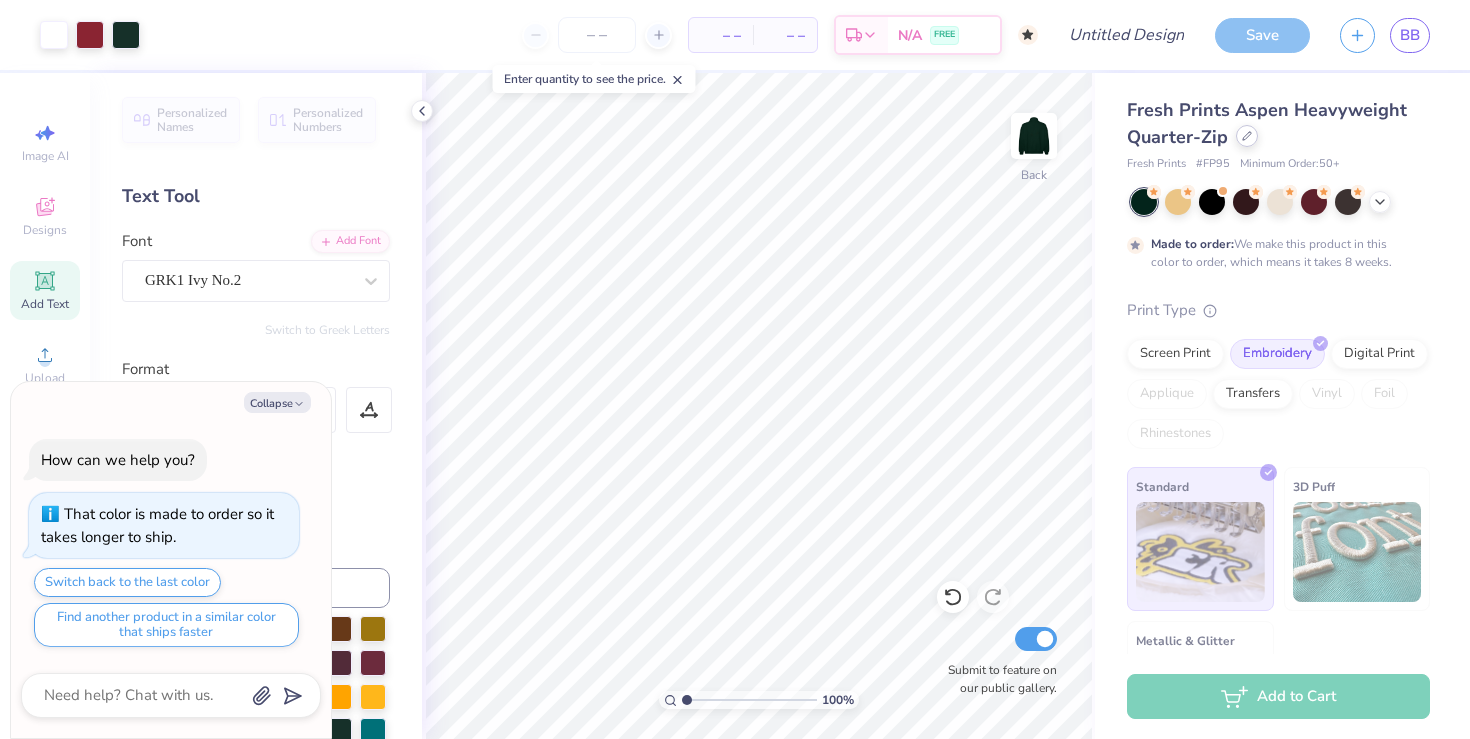 click 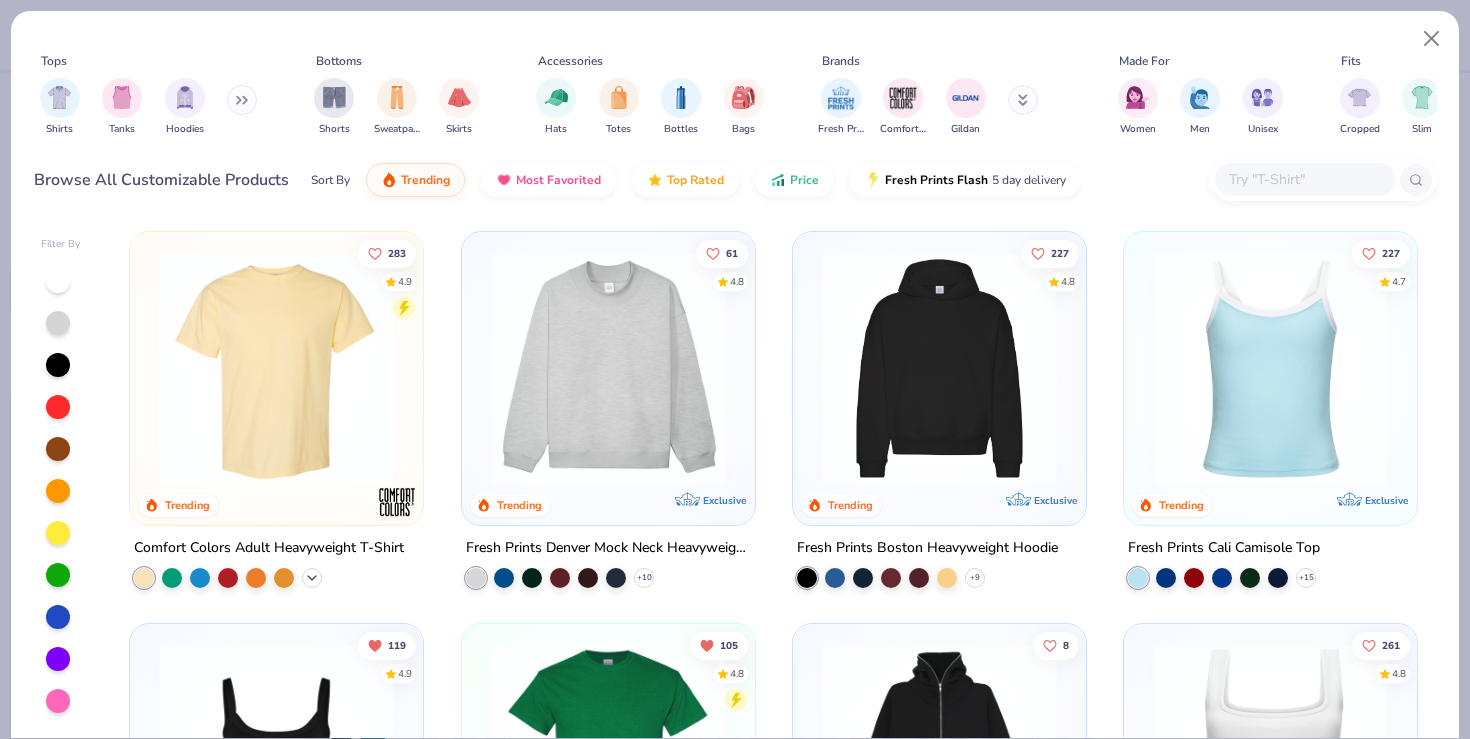 click 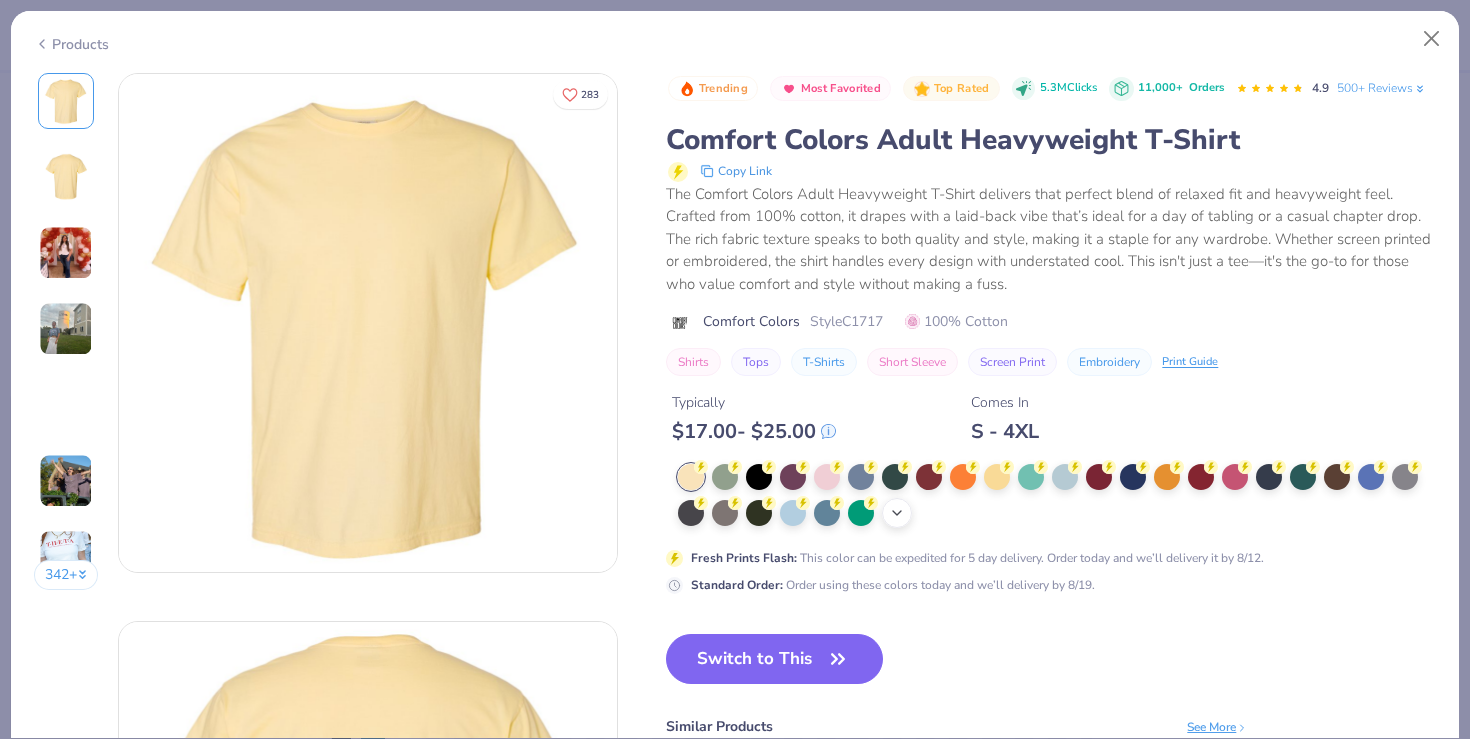 click 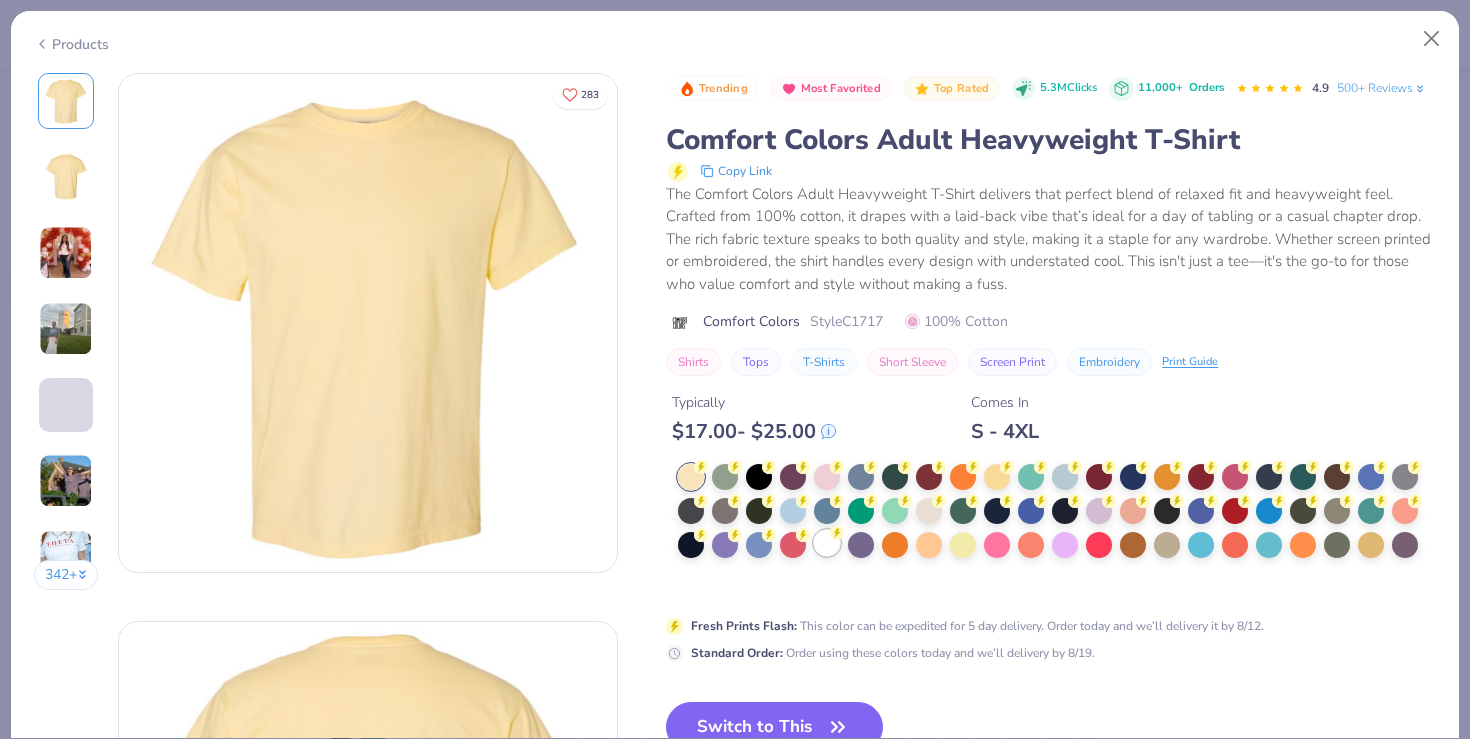 click at bounding box center (827, 543) 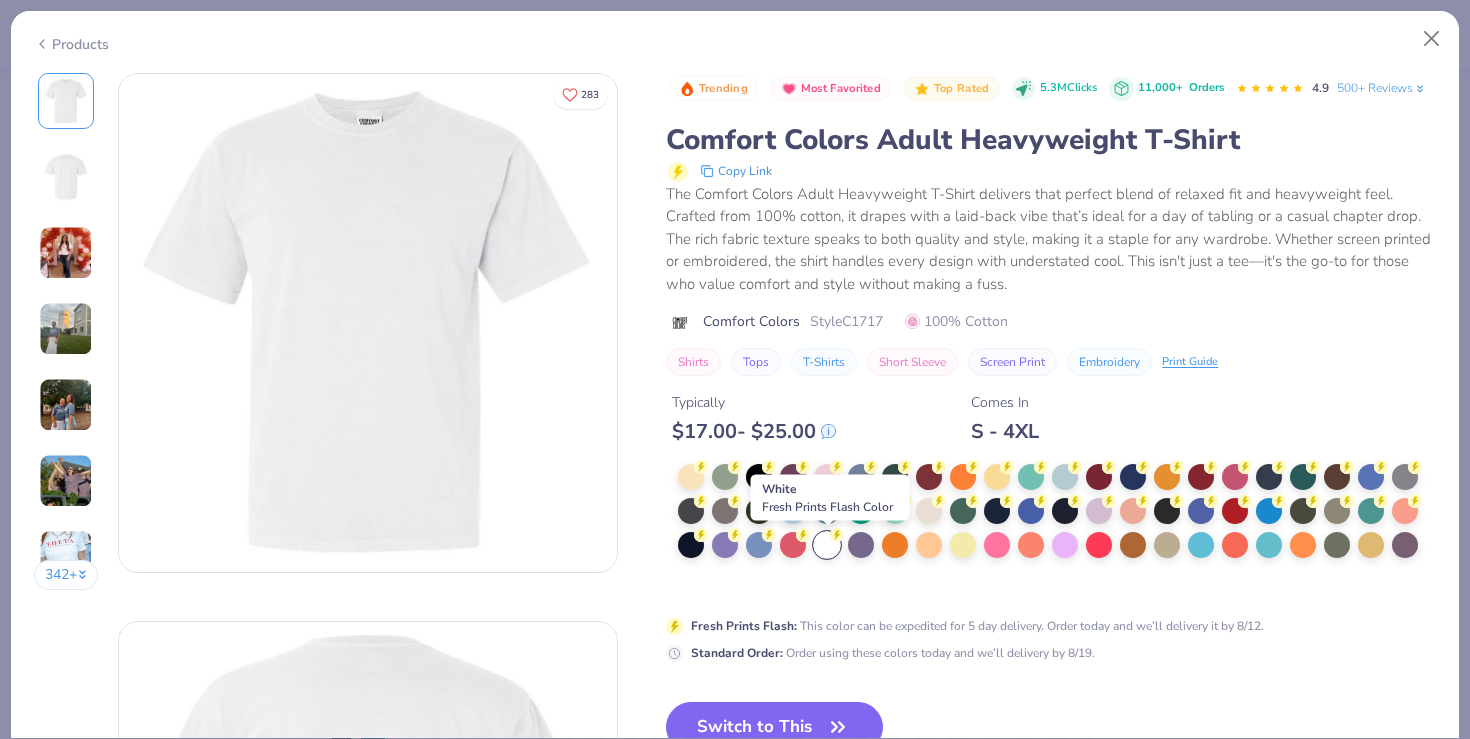 scroll, scrollTop: 85, scrollLeft: 0, axis: vertical 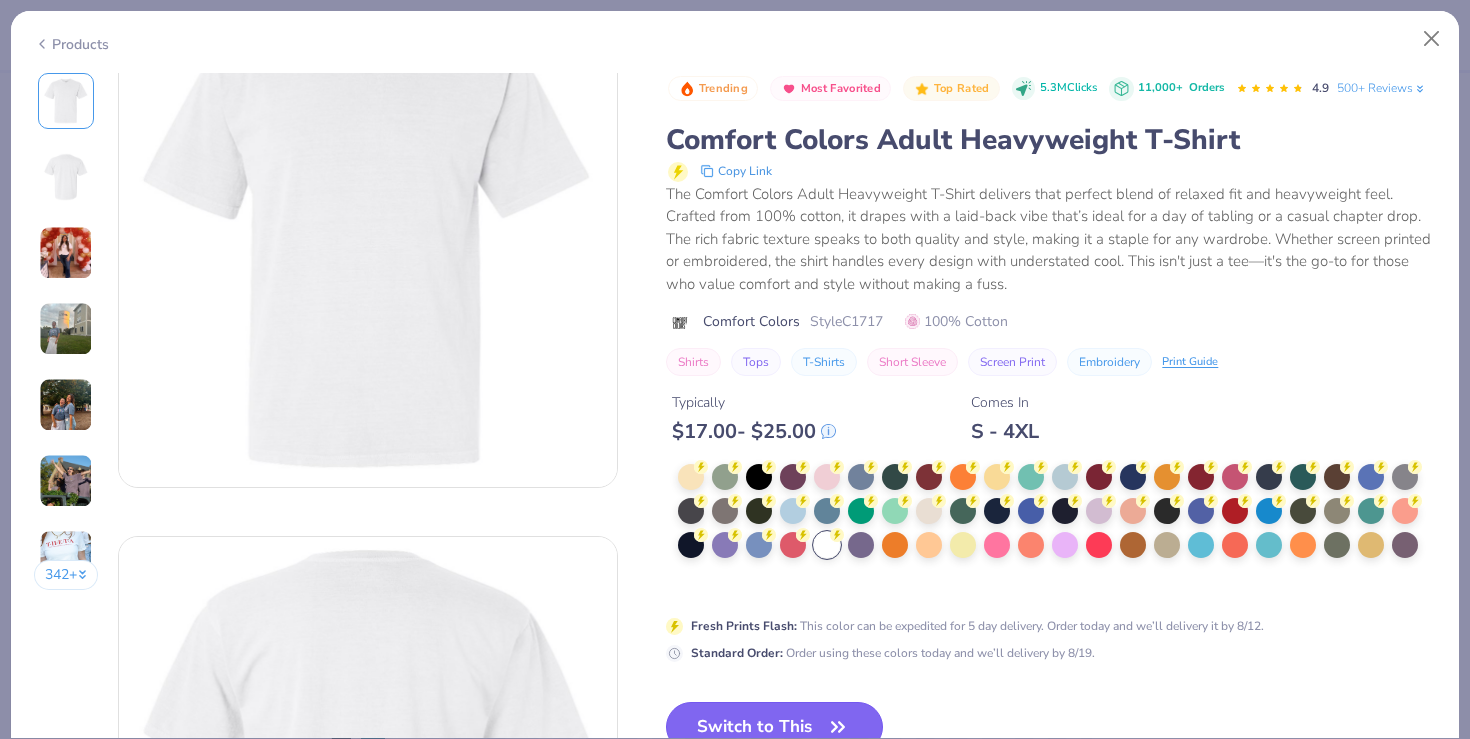 click on "Switch to This" at bounding box center [774, 727] 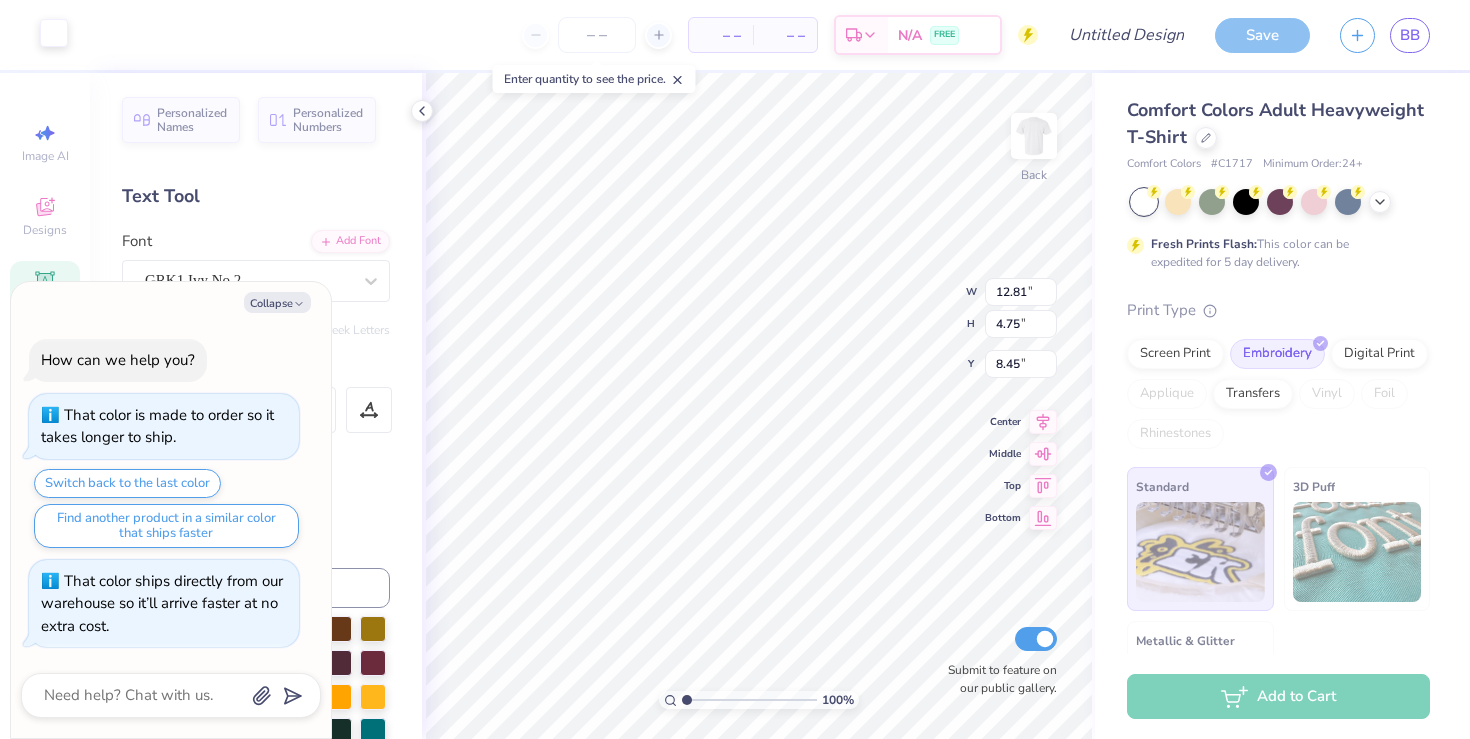 click at bounding box center (54, 33) 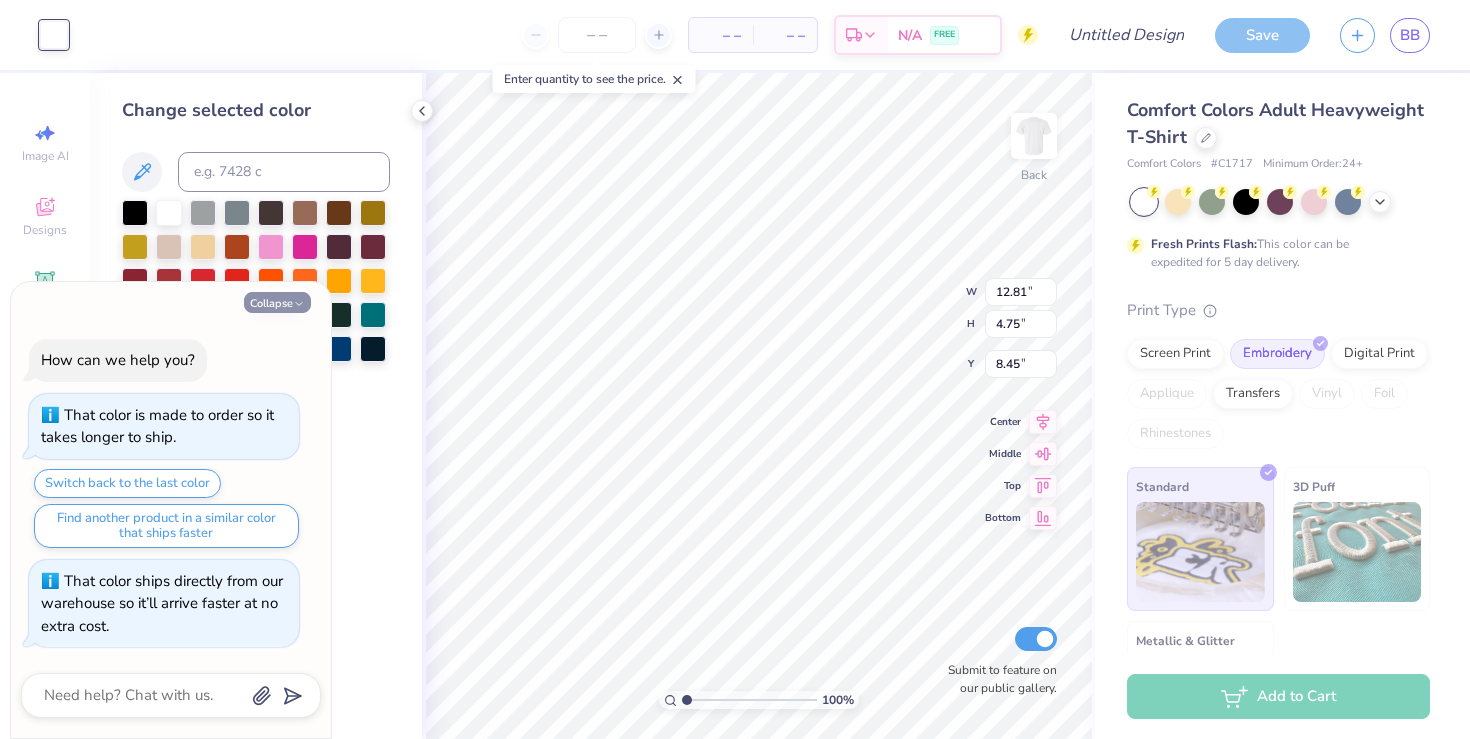 click 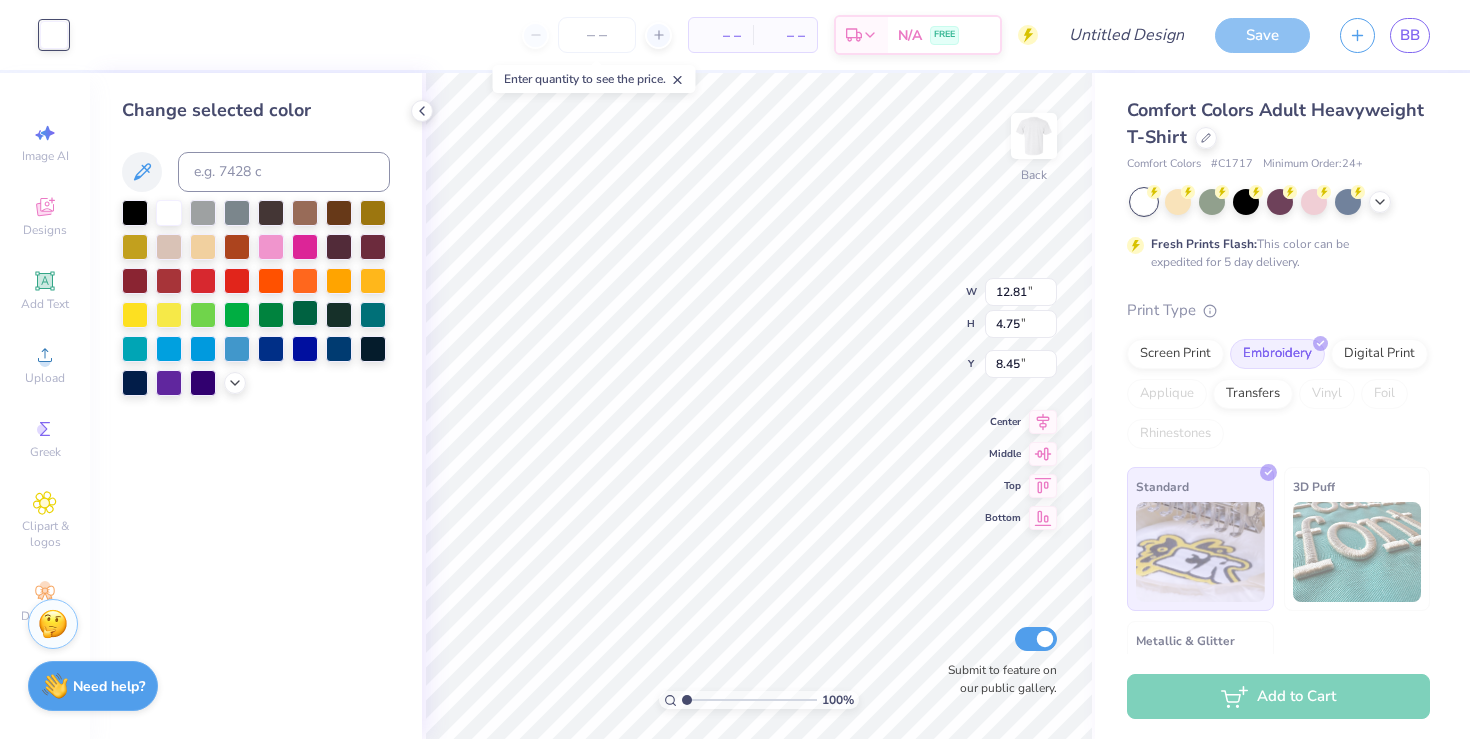 click at bounding box center (305, 313) 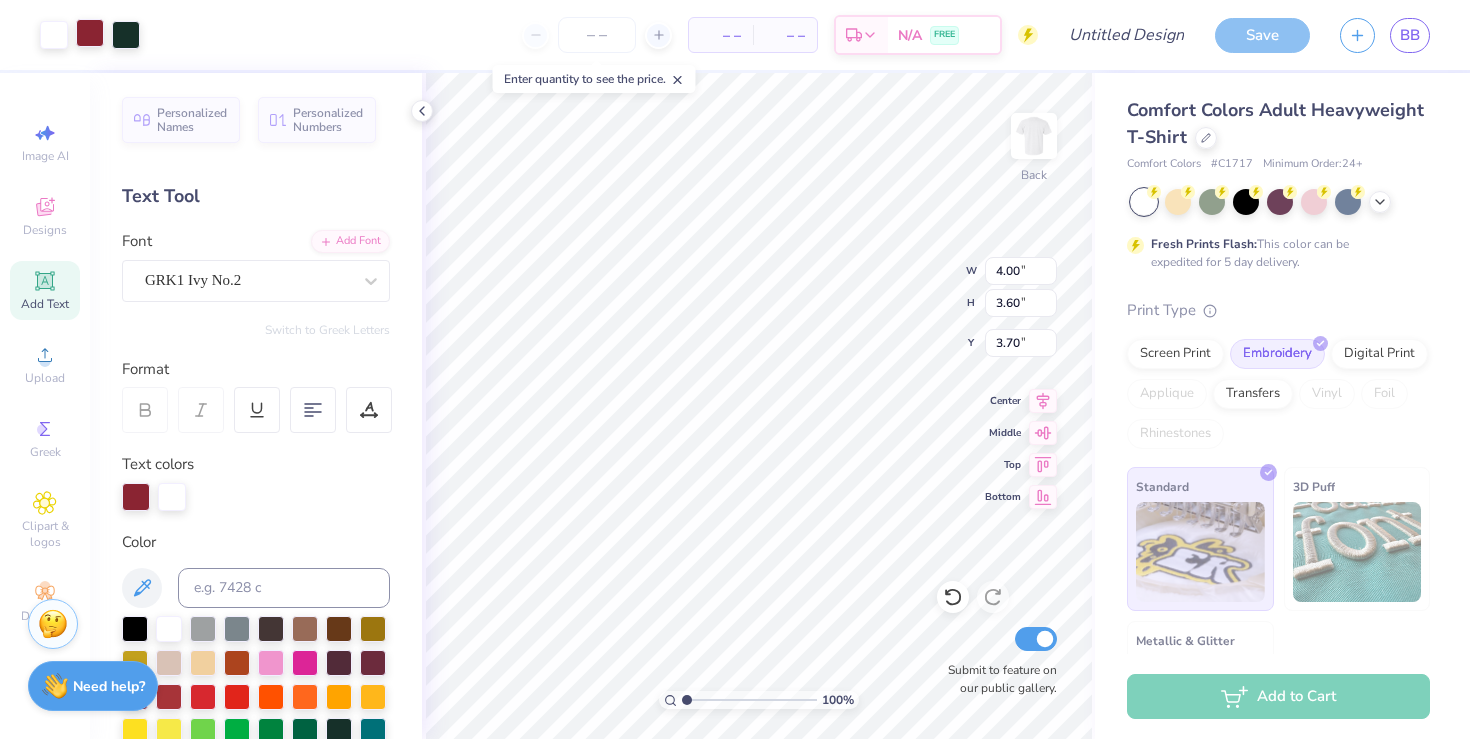click at bounding box center (90, 33) 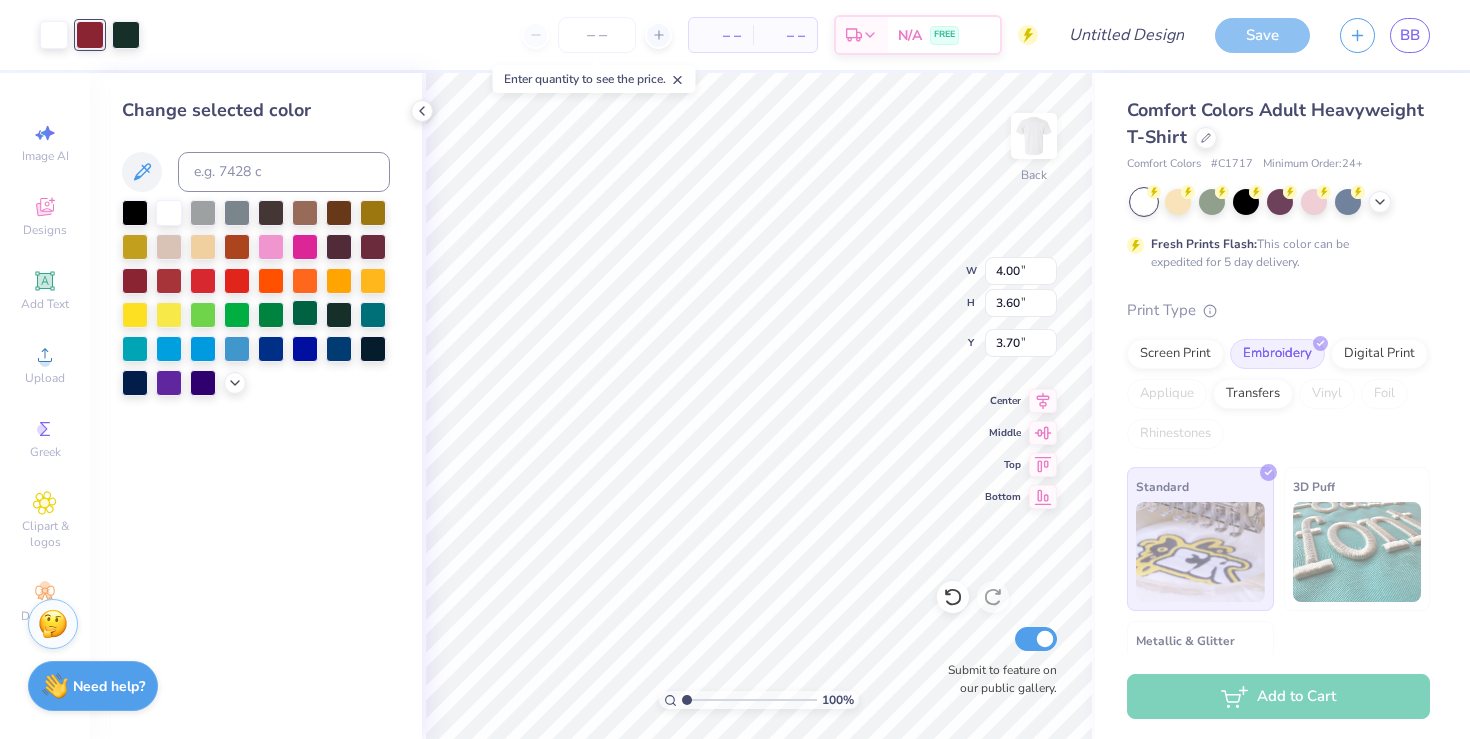 click at bounding box center (305, 313) 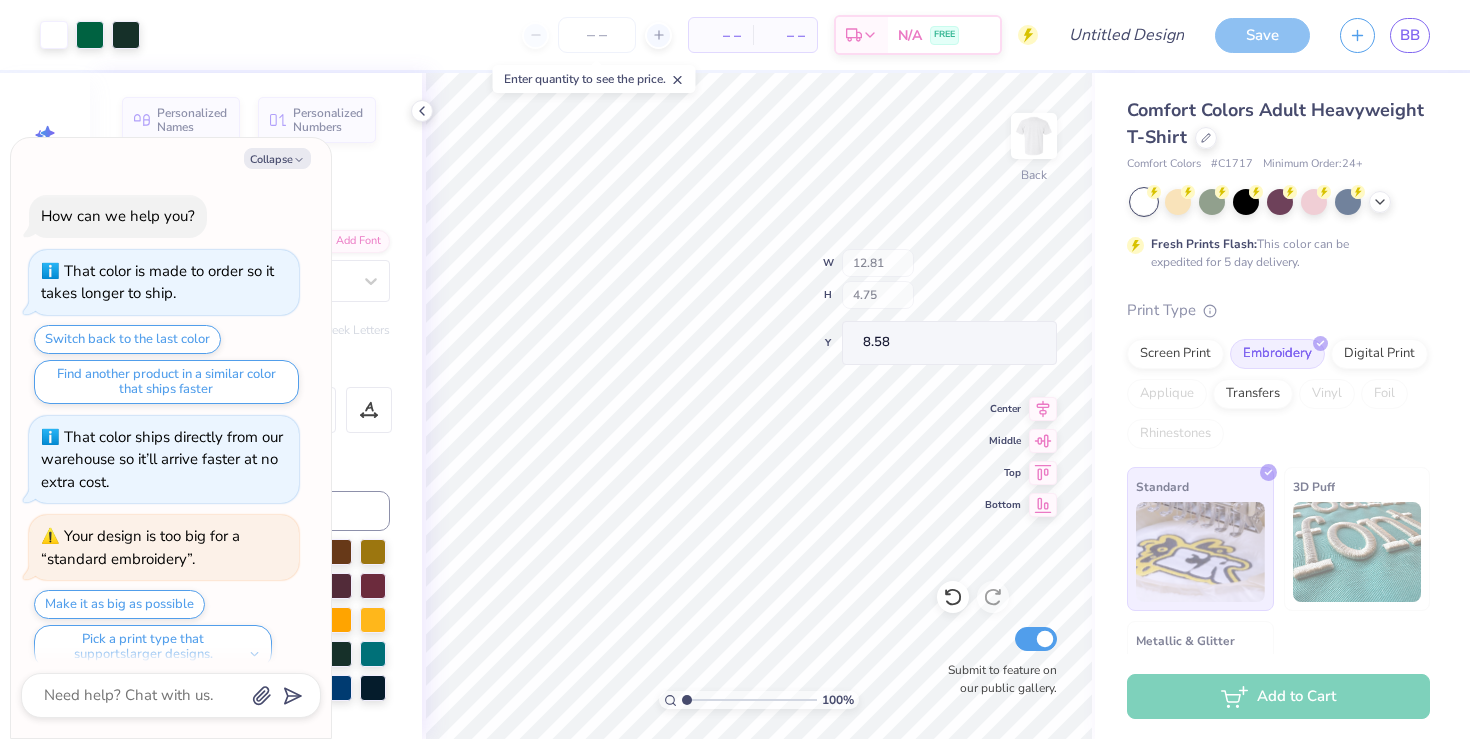 scroll, scrollTop: 22, scrollLeft: 0, axis: vertical 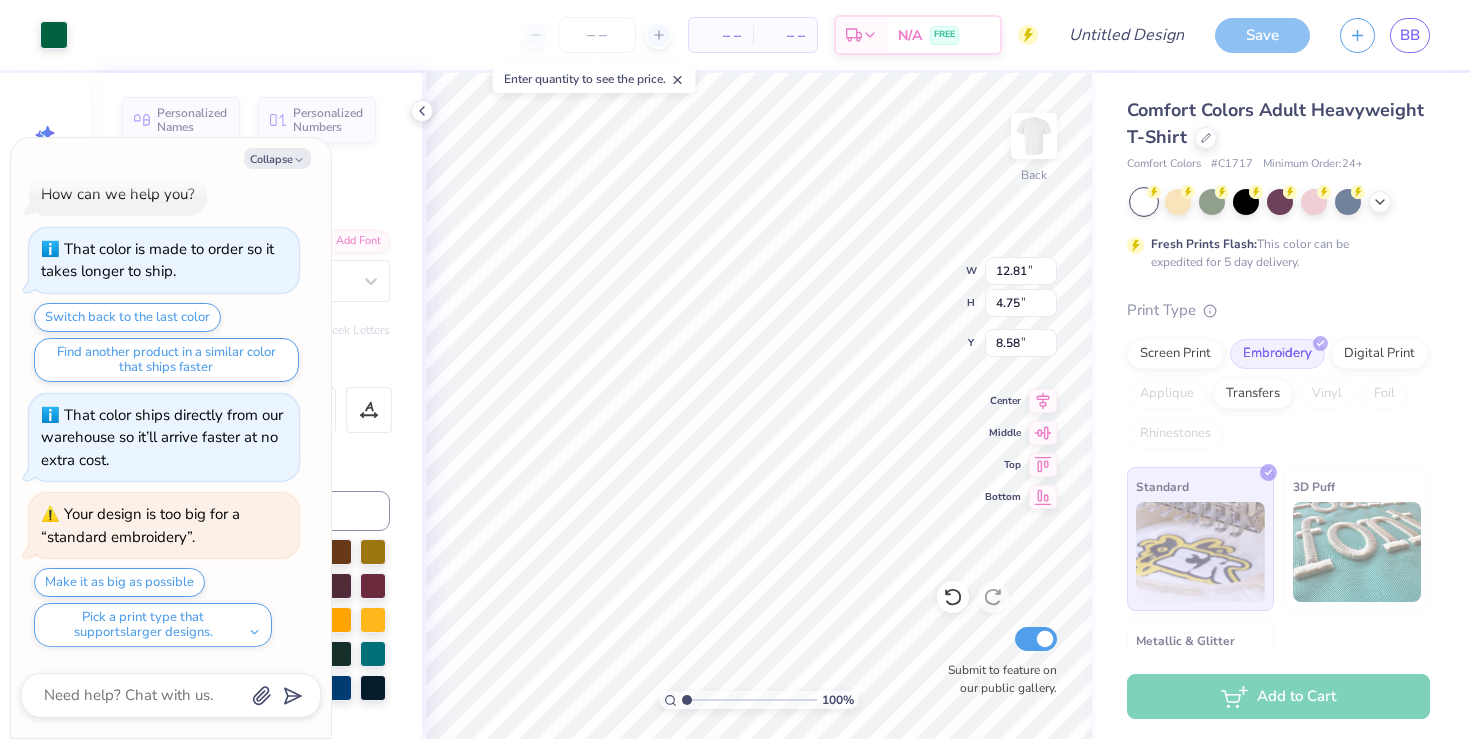 type on "x" 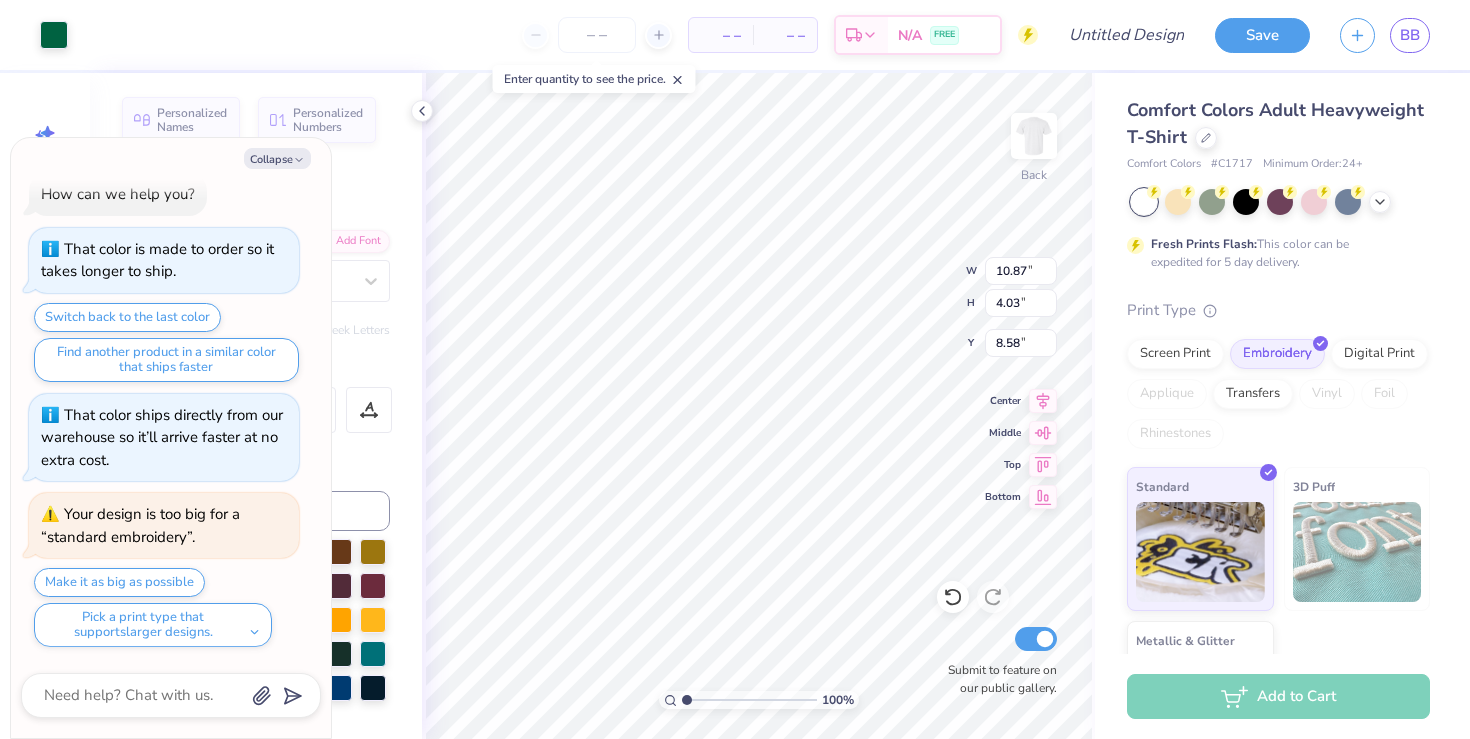 type on "x" 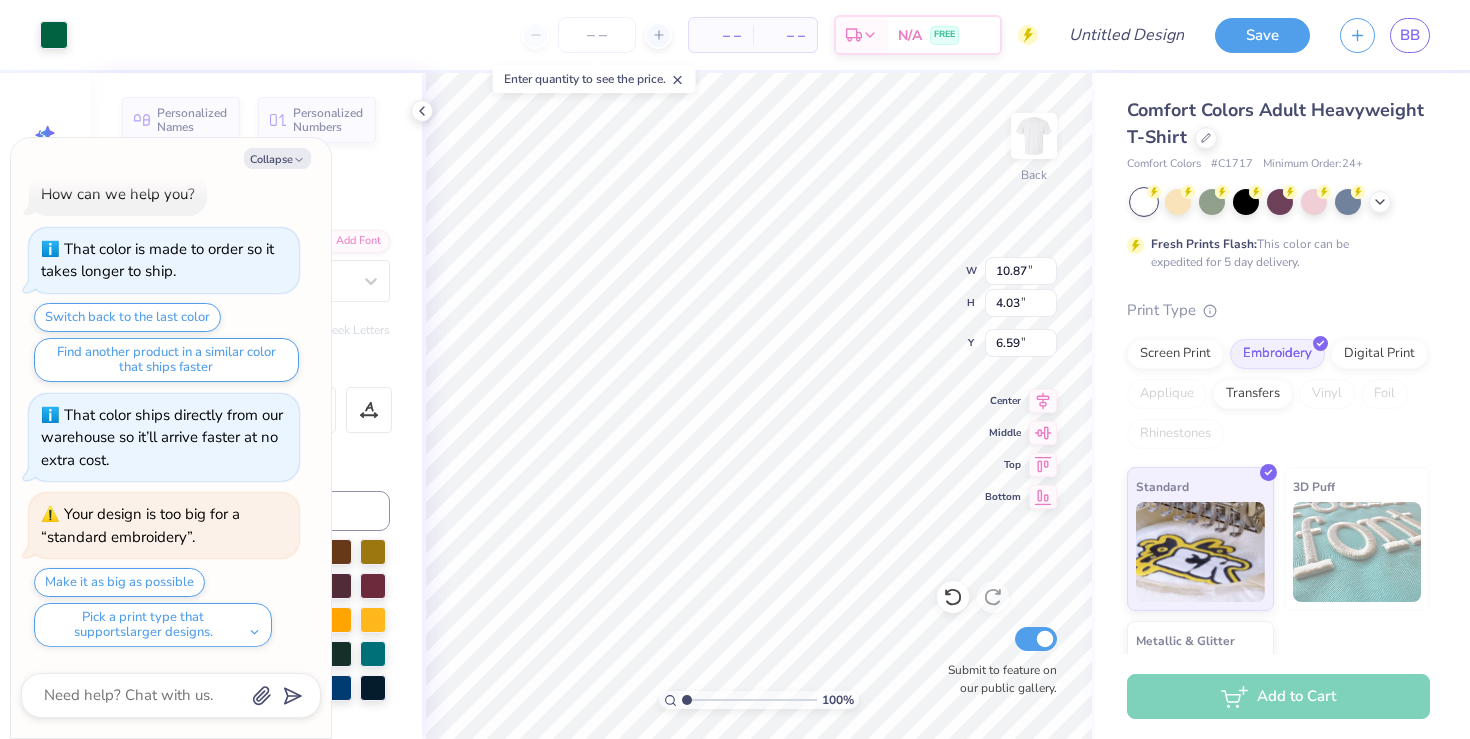 type on "x" 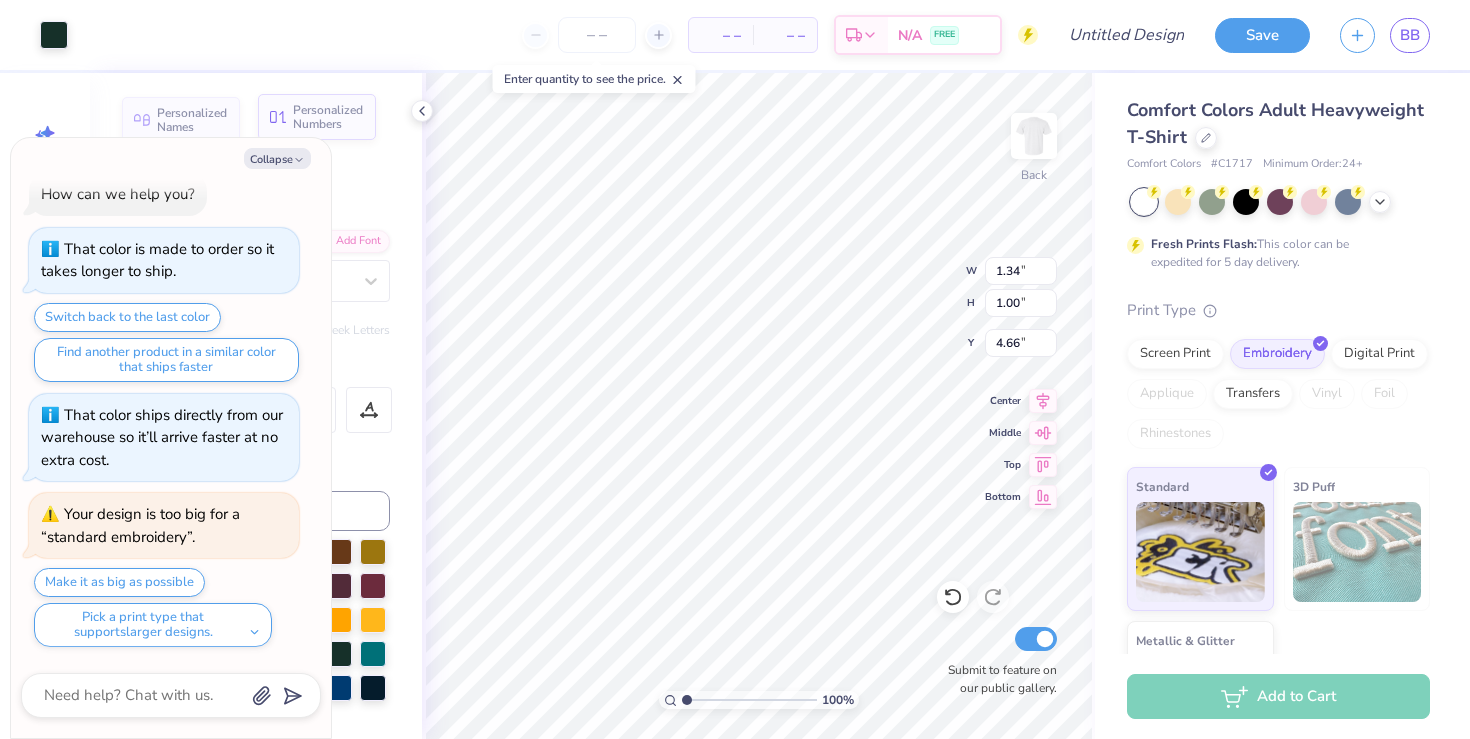 type on "x" 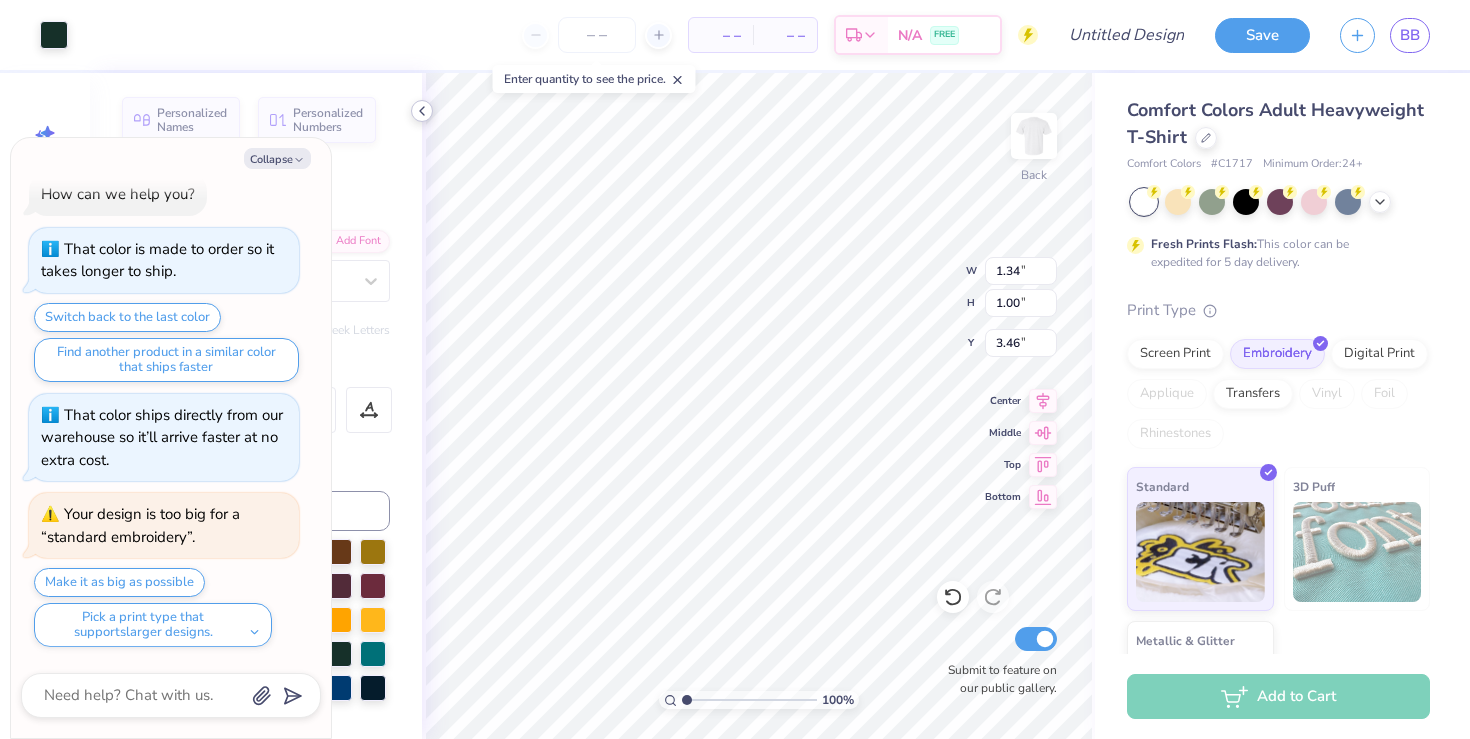 click 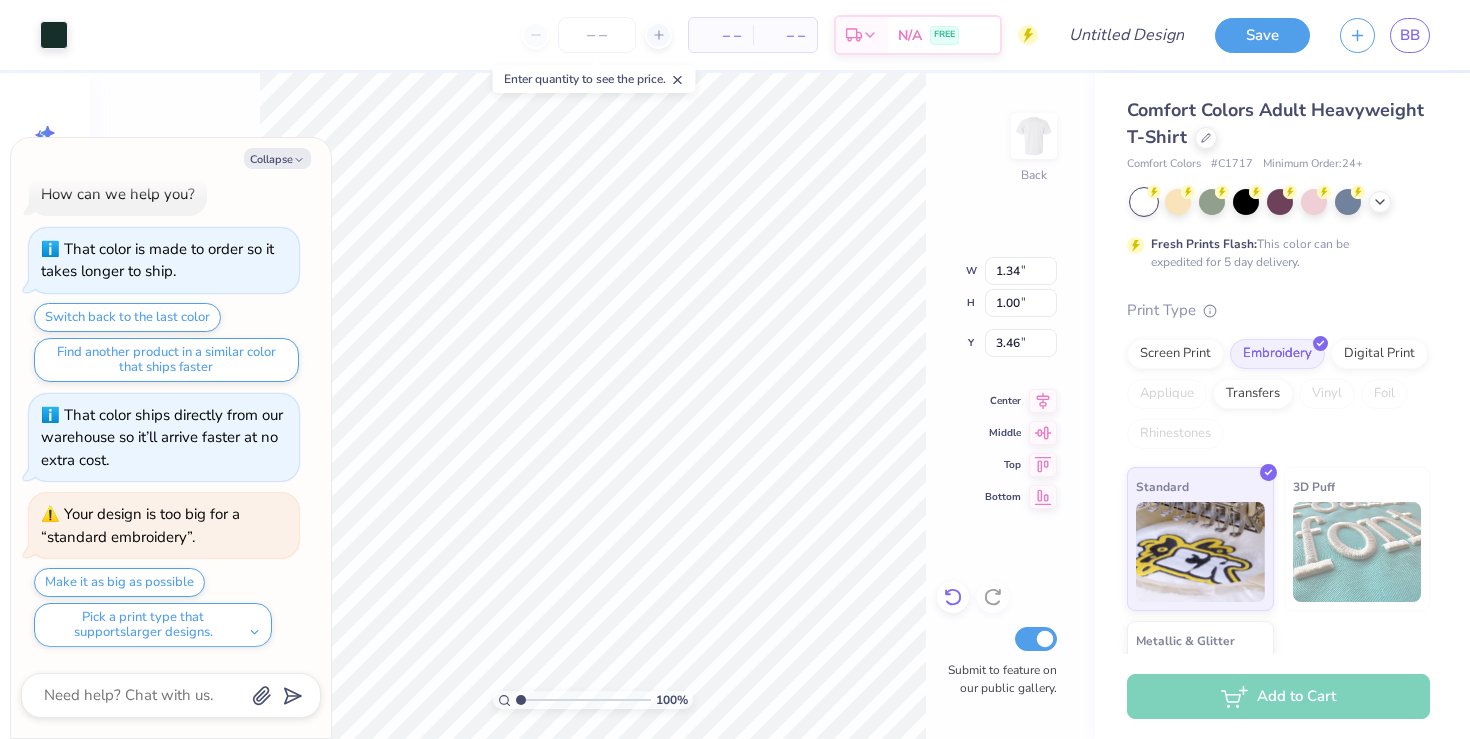 click 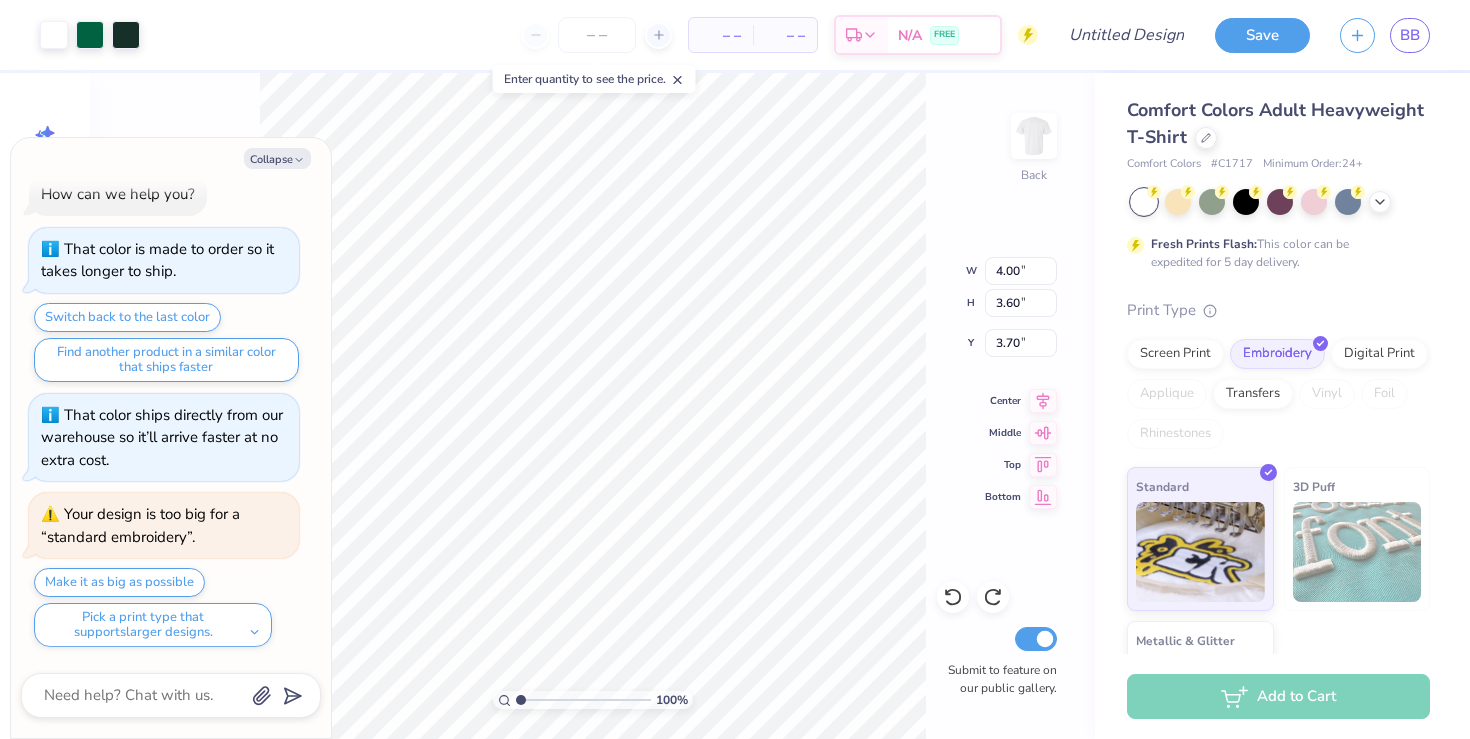 click on "100  % Back W 4.00 4.00 " H 3.60 3.60 " Y 3.70 3.70 " Center Middle Top Bottom Submit to feature on our public gallery." at bounding box center (592, 406) 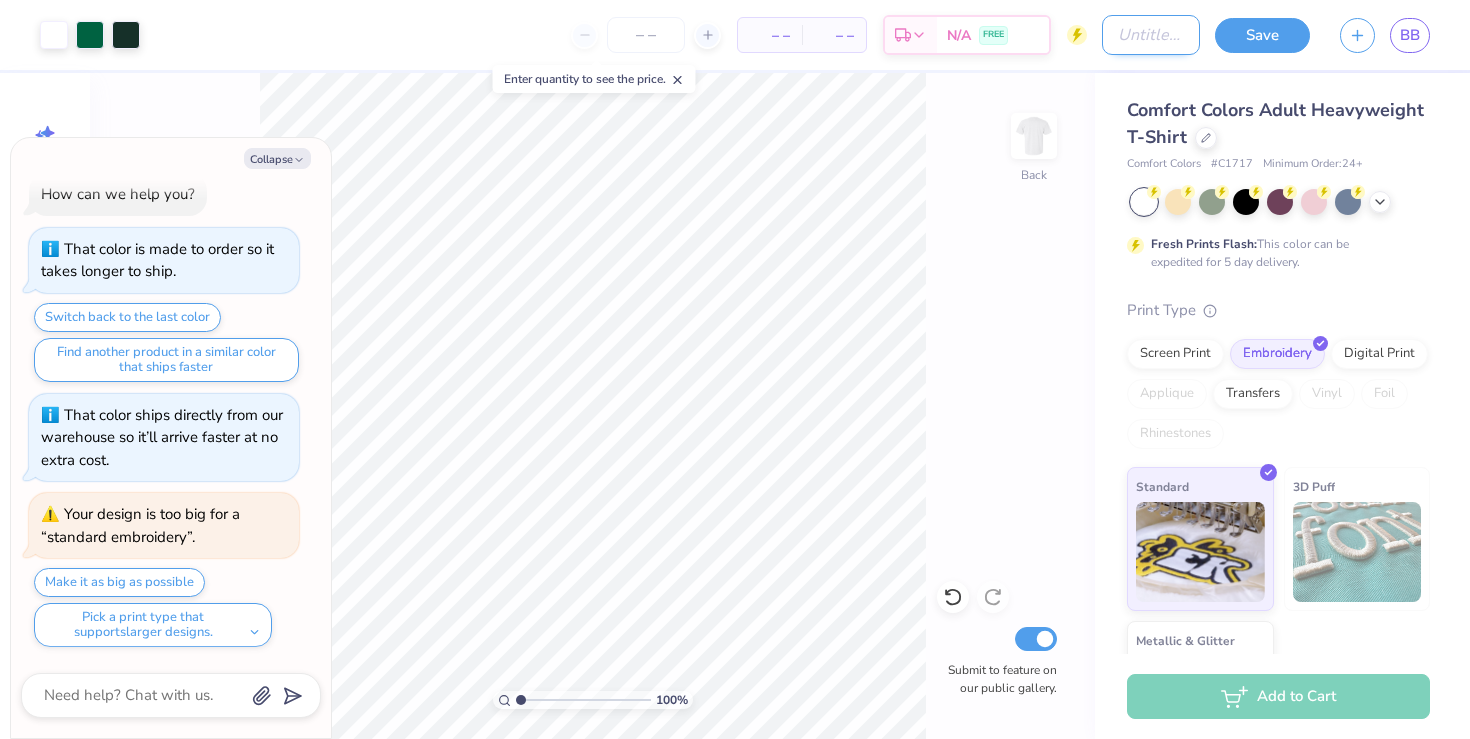 click on "Design Title" at bounding box center [1151, 35] 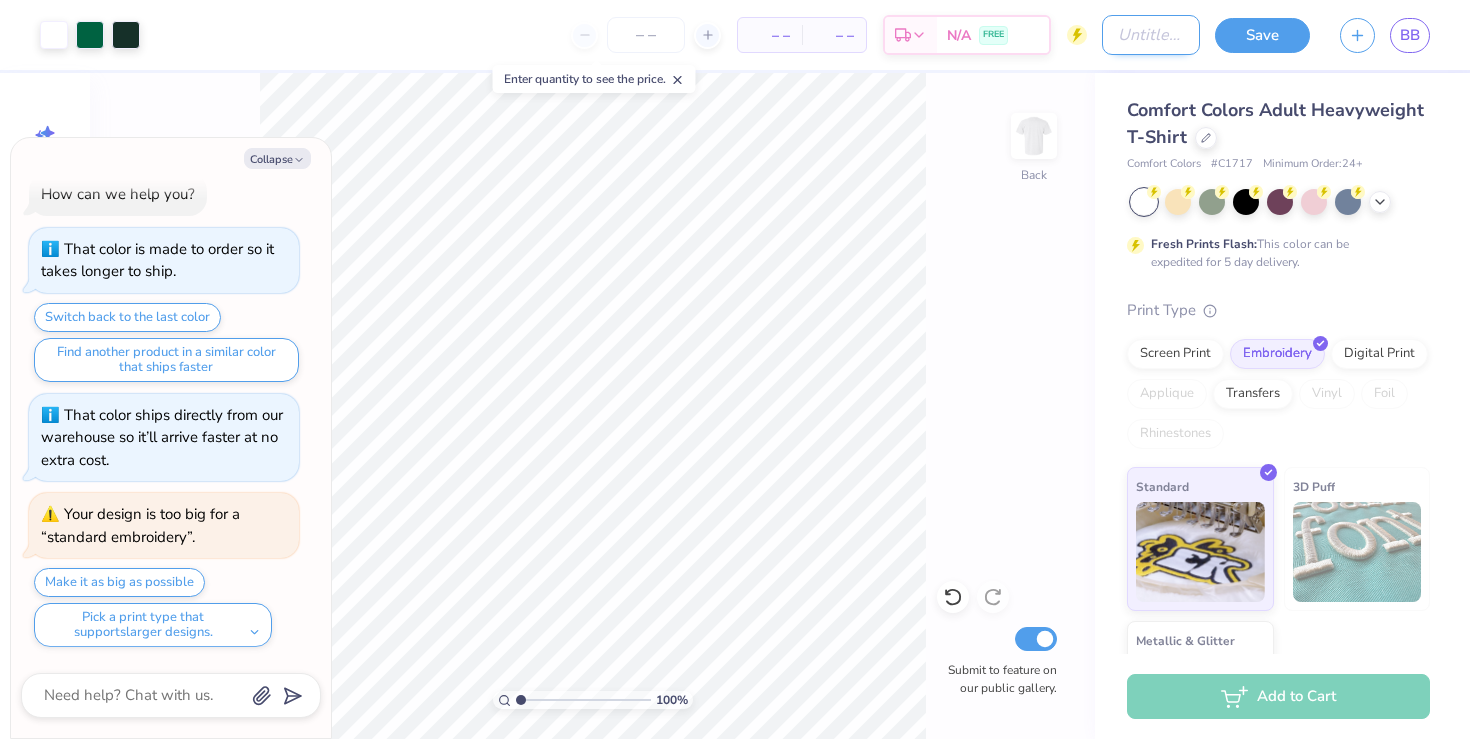 type on "P" 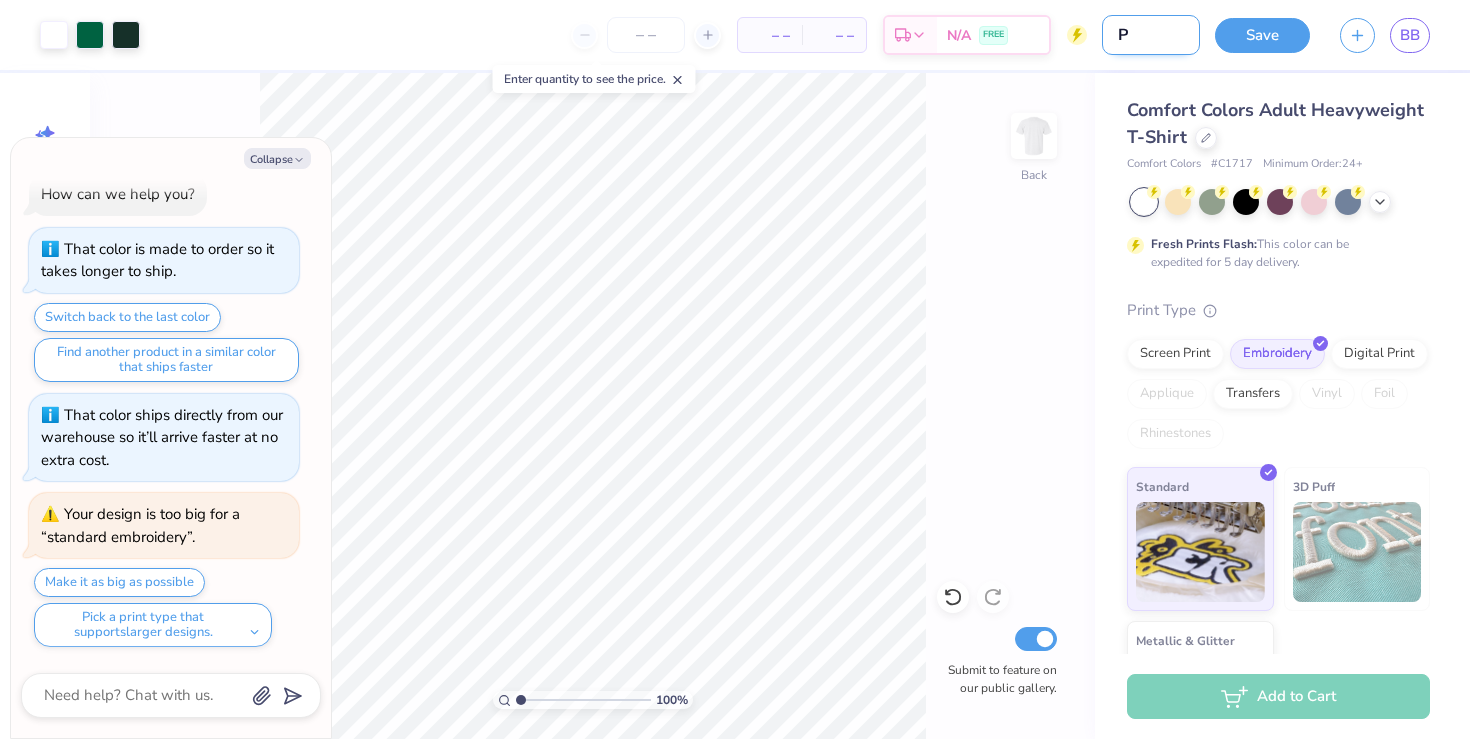 type on "PA" 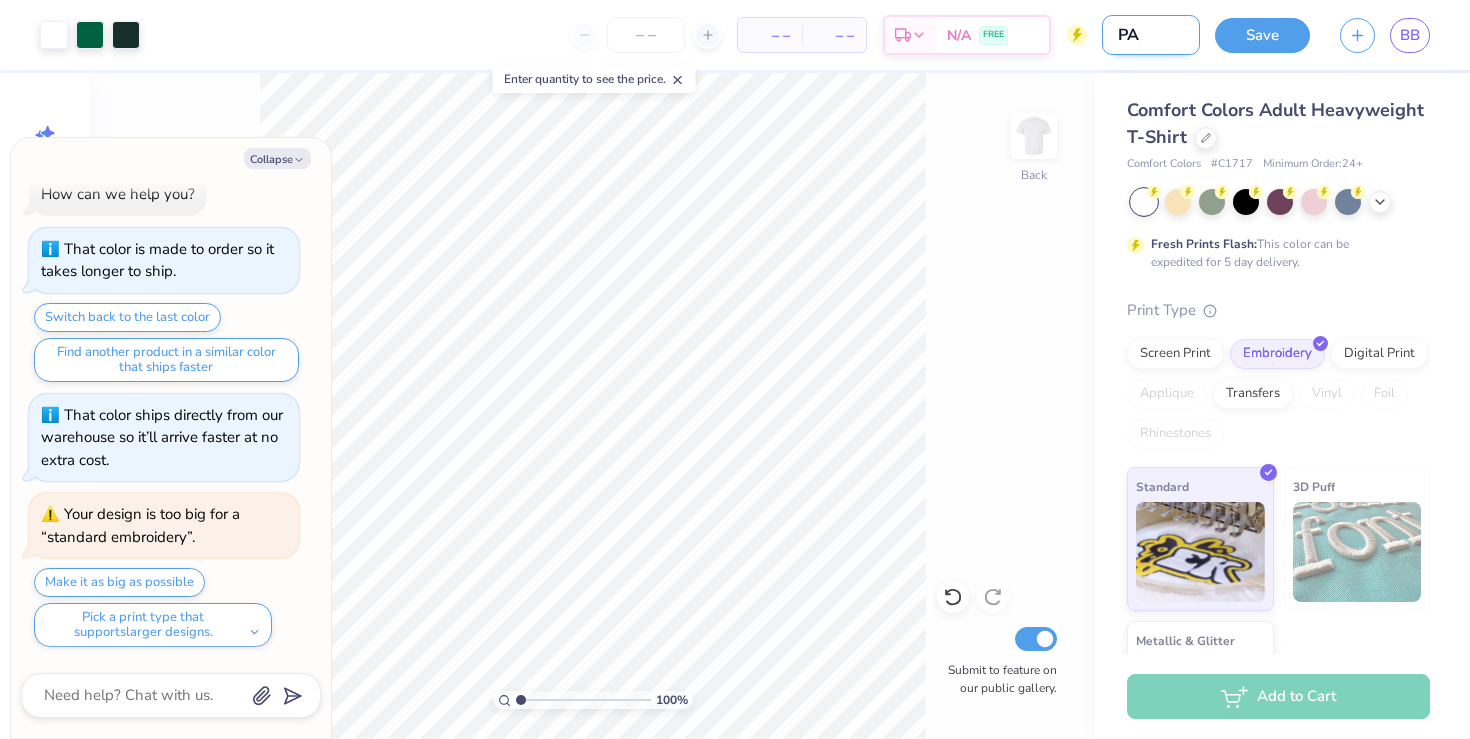 type on "PAR" 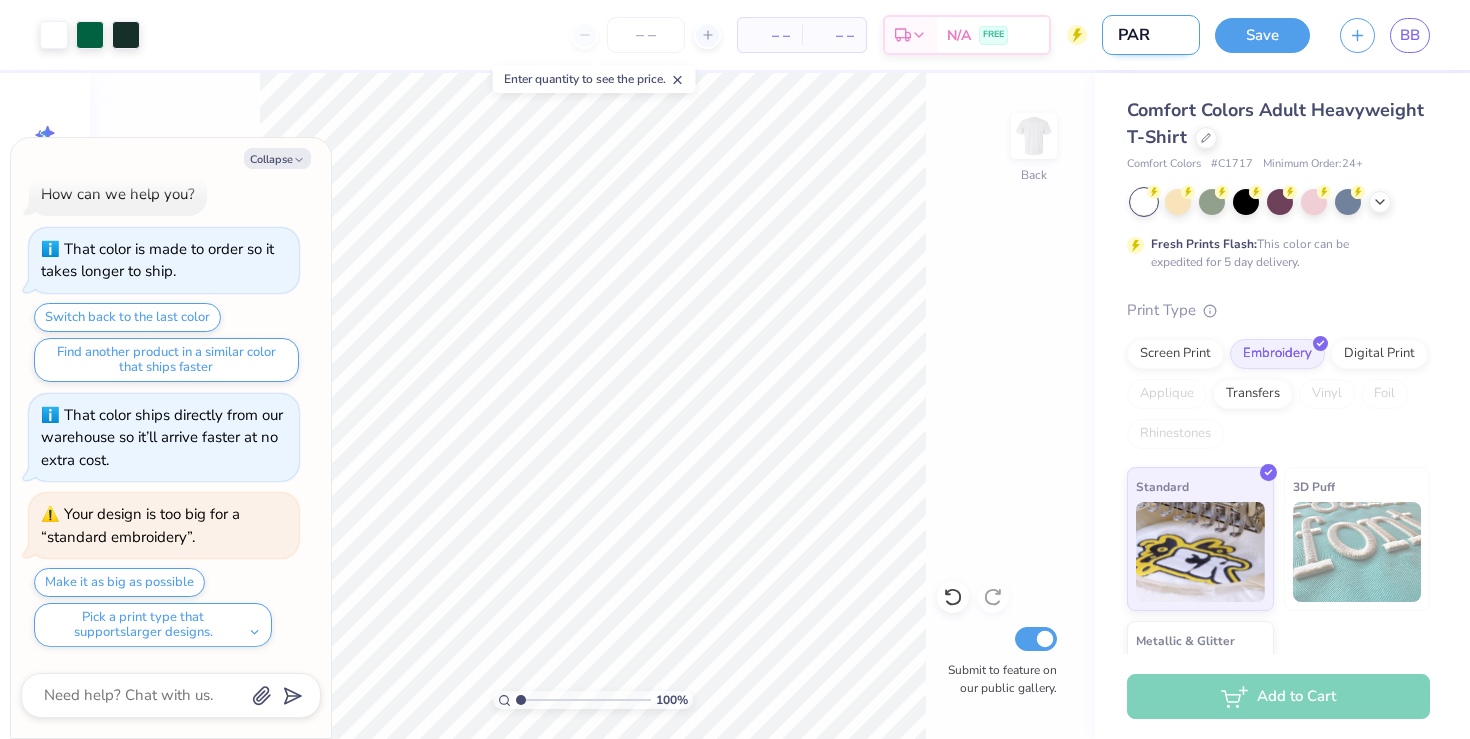 type on "PARE" 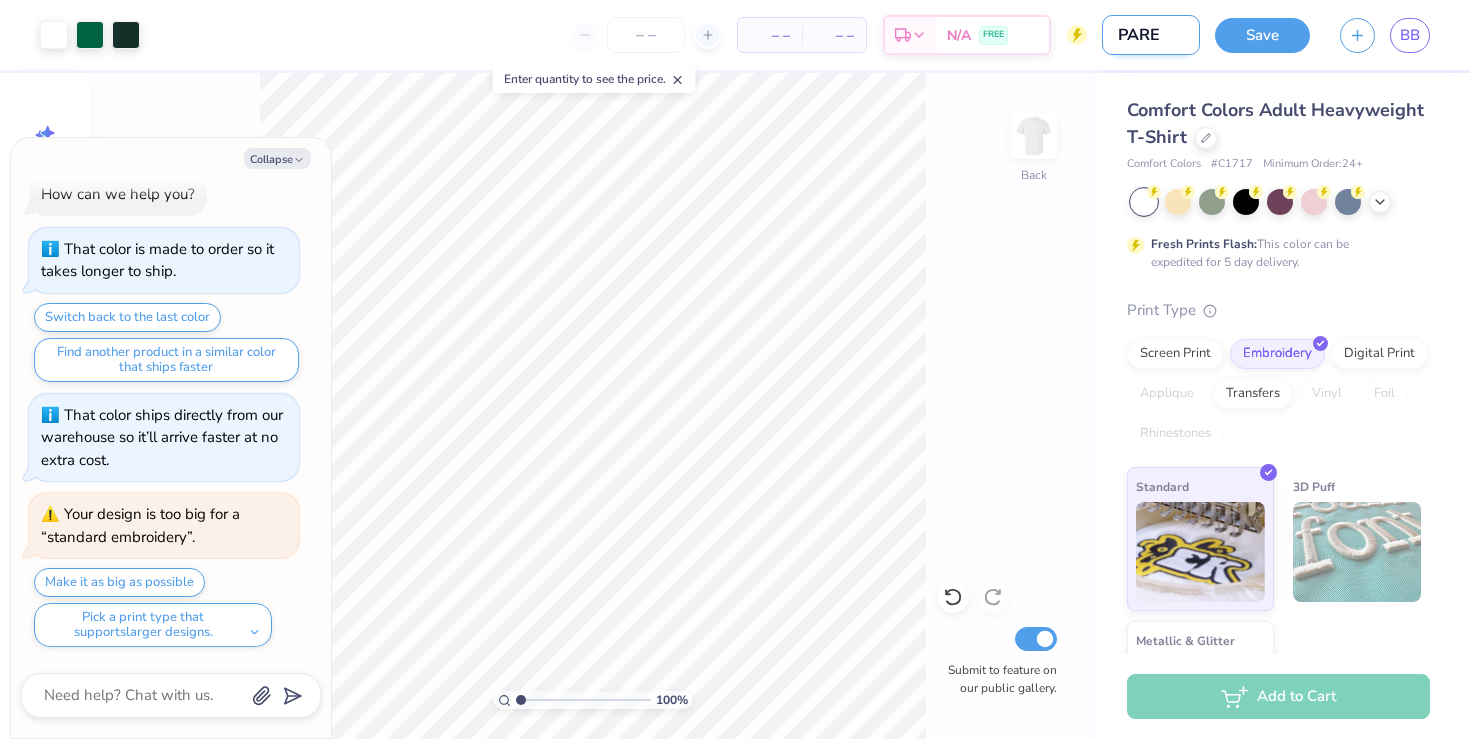 type on "PAR" 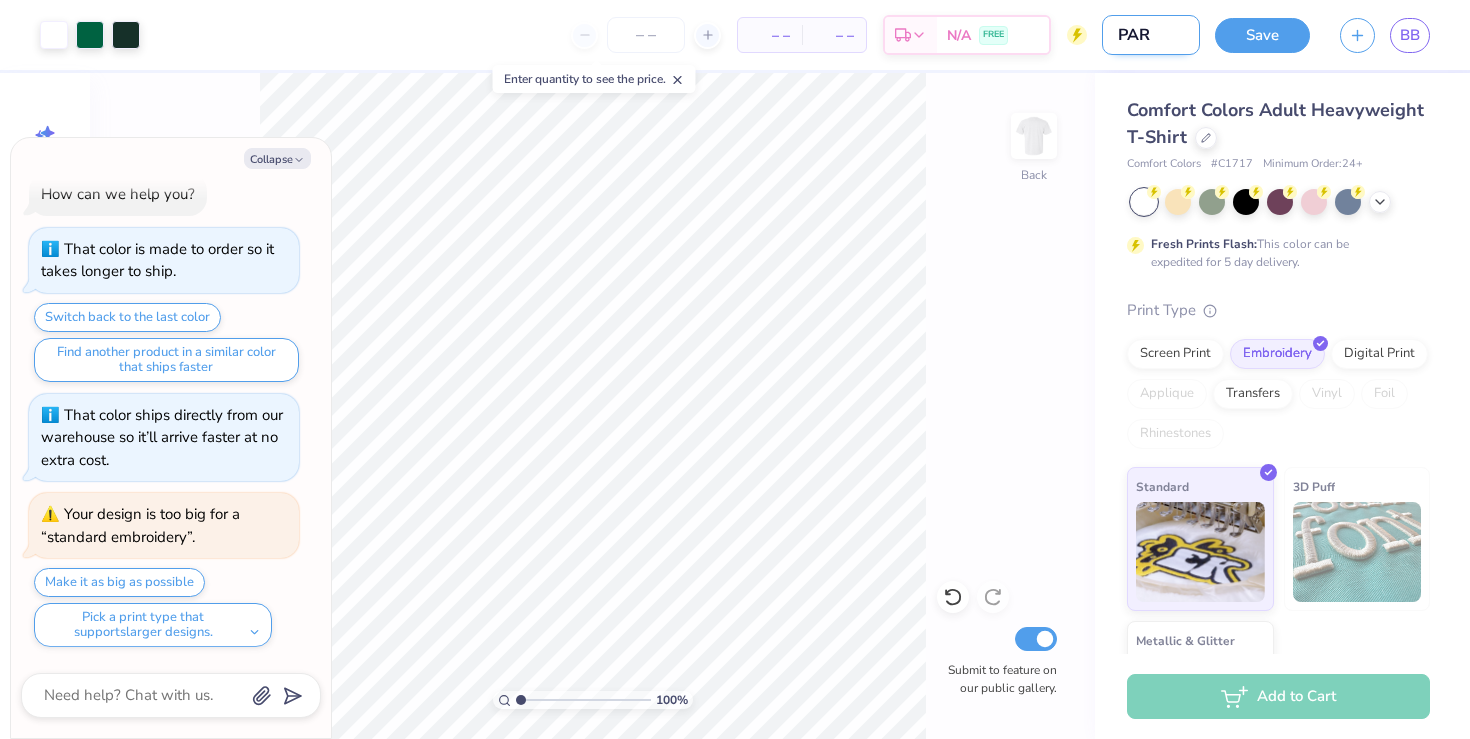 type on "PA" 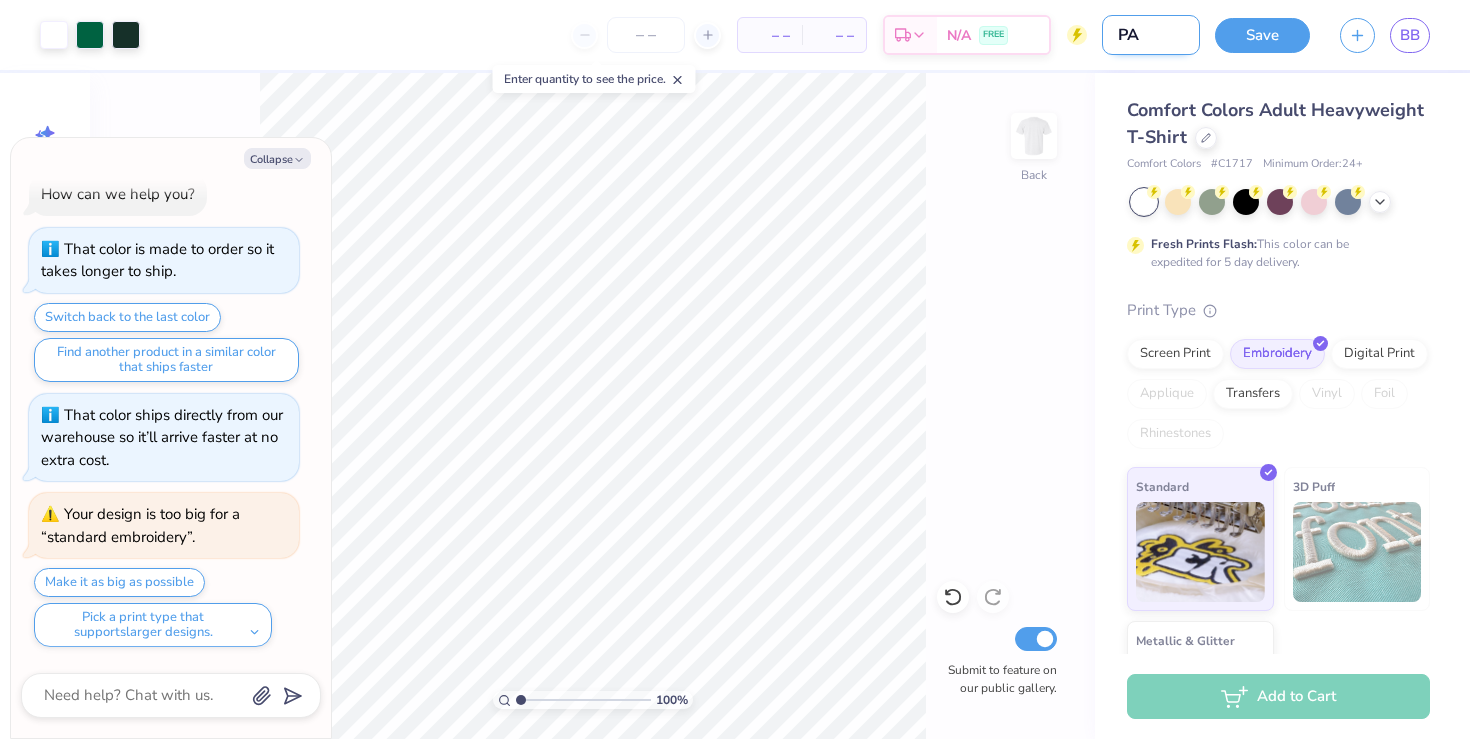 type on "P" 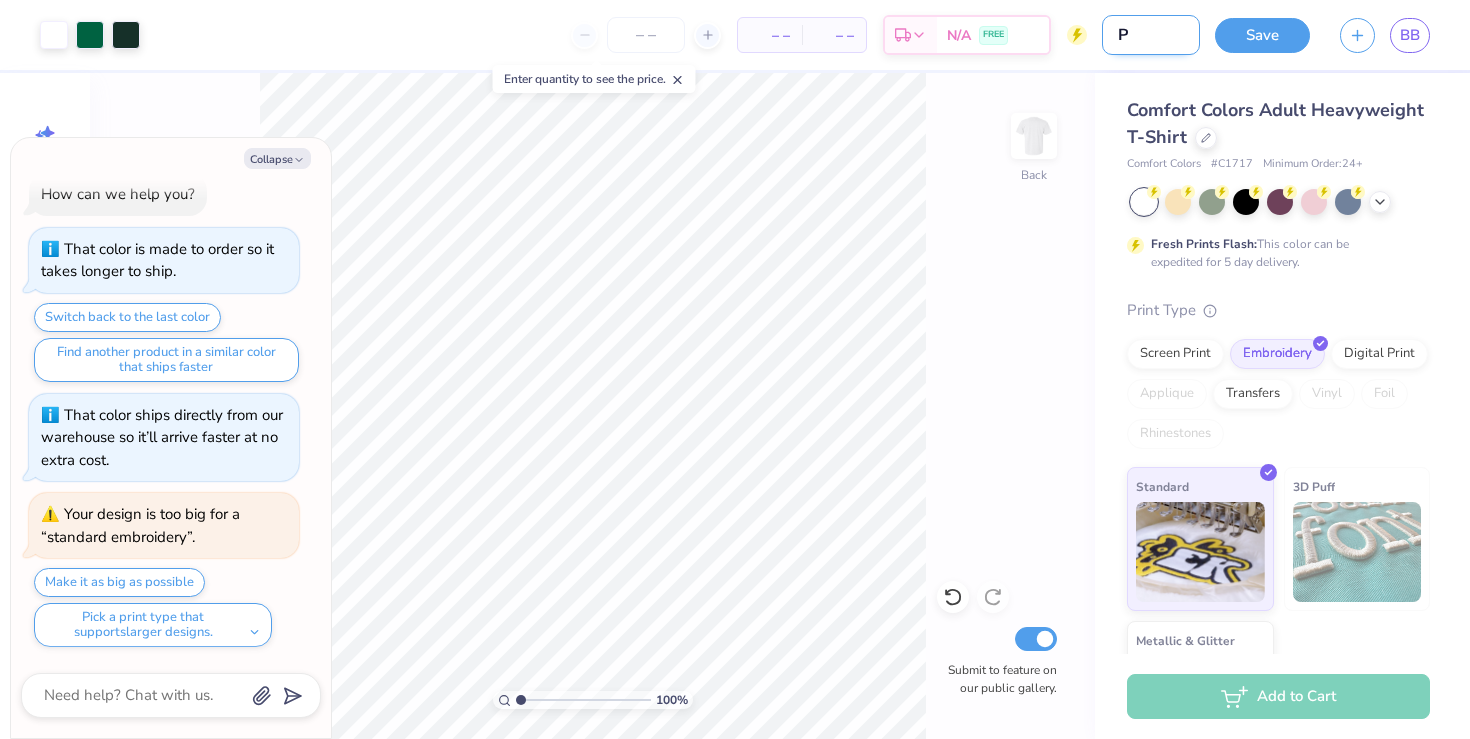 type on "Pa" 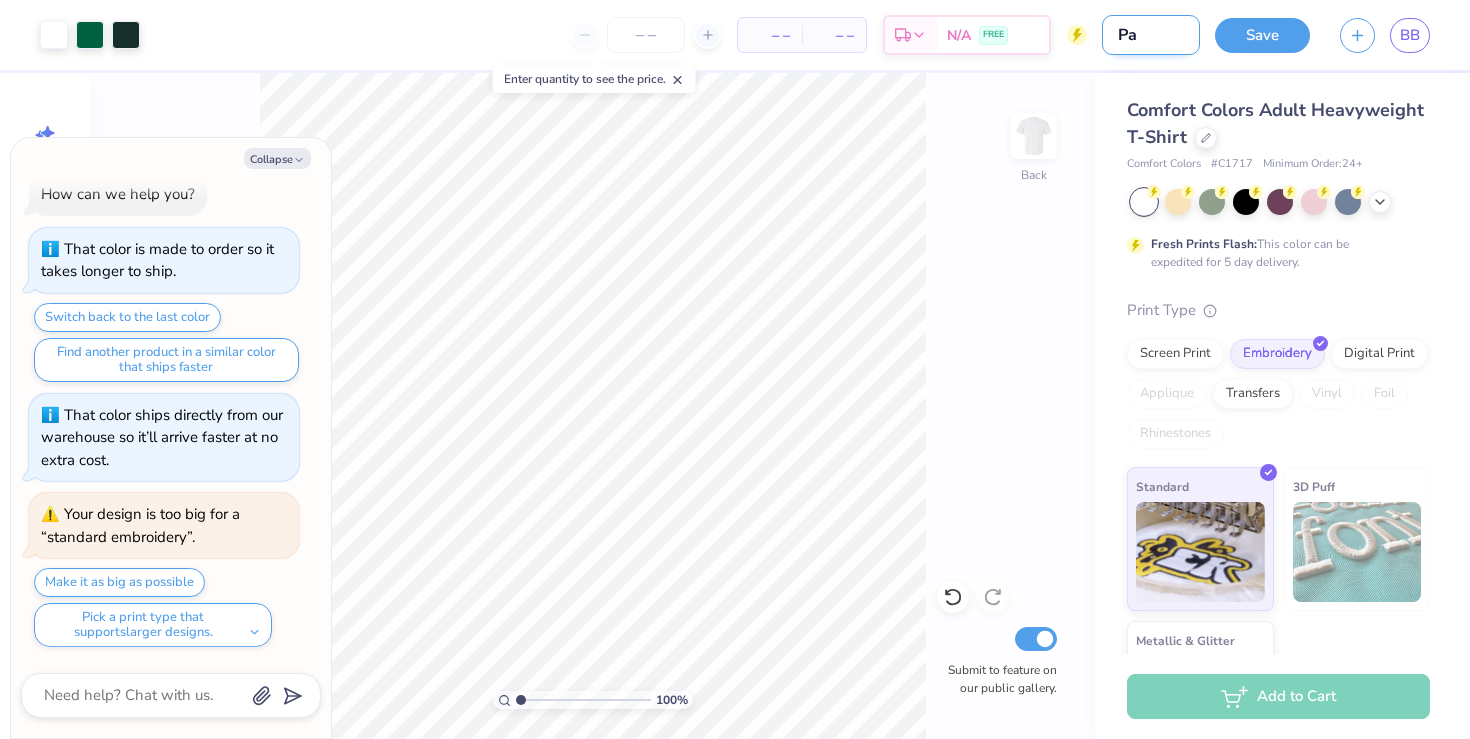 type on "Par" 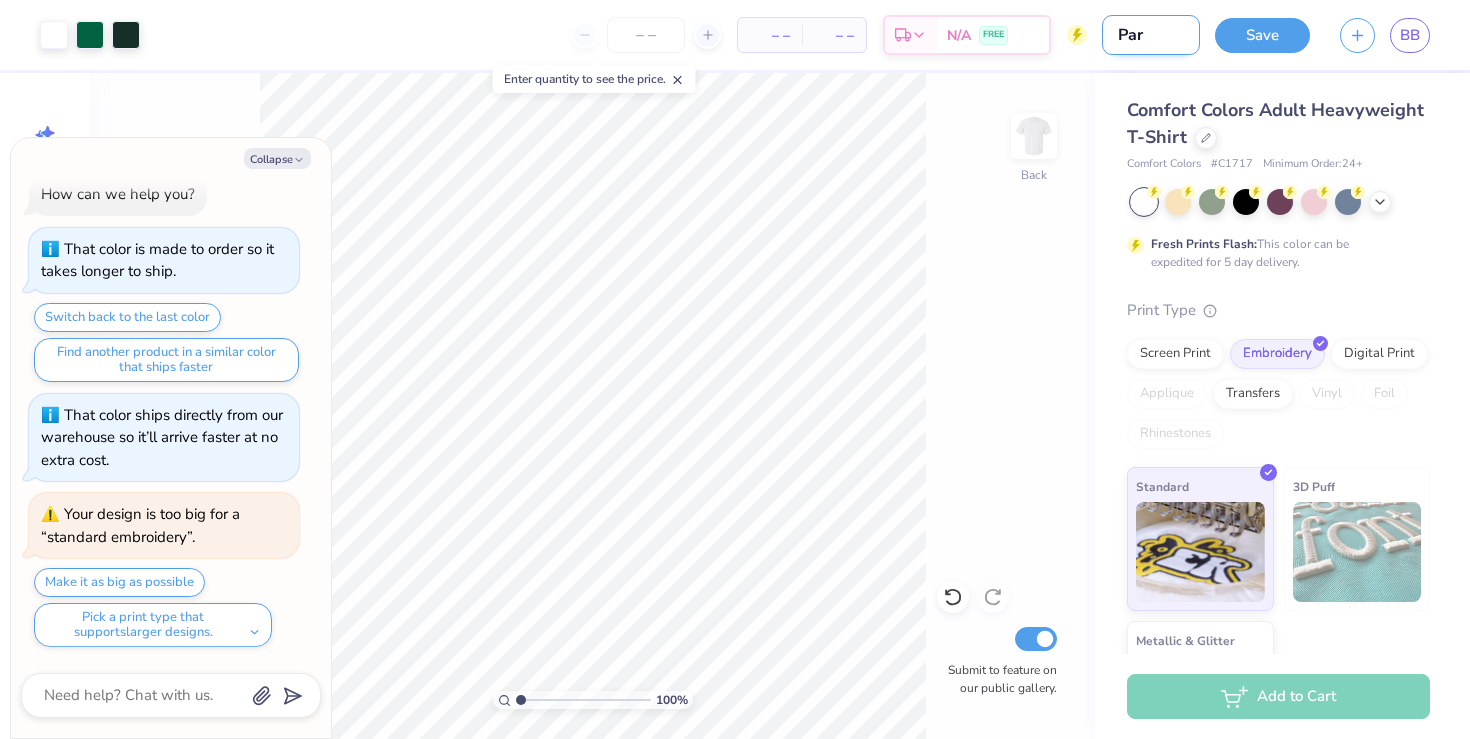 type on "Pare" 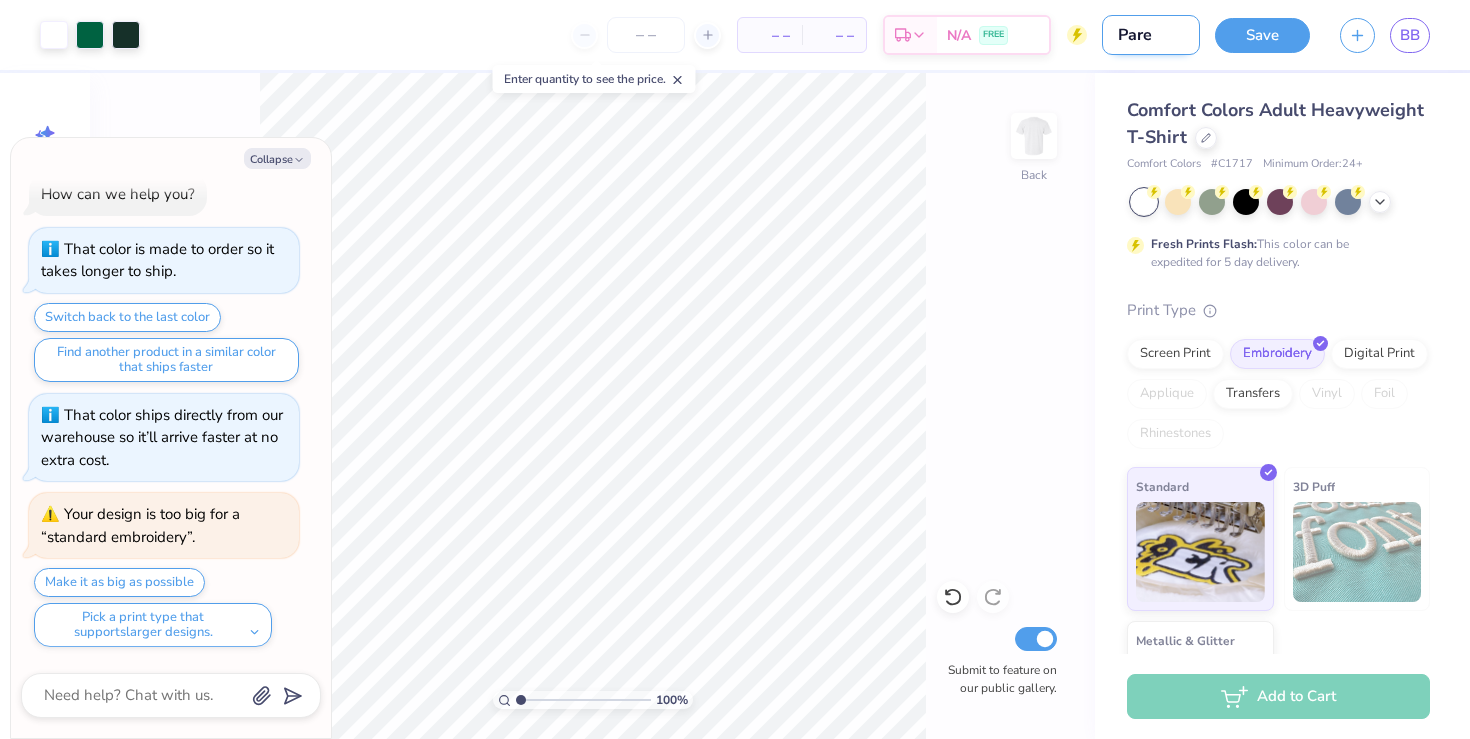 type on "Paren" 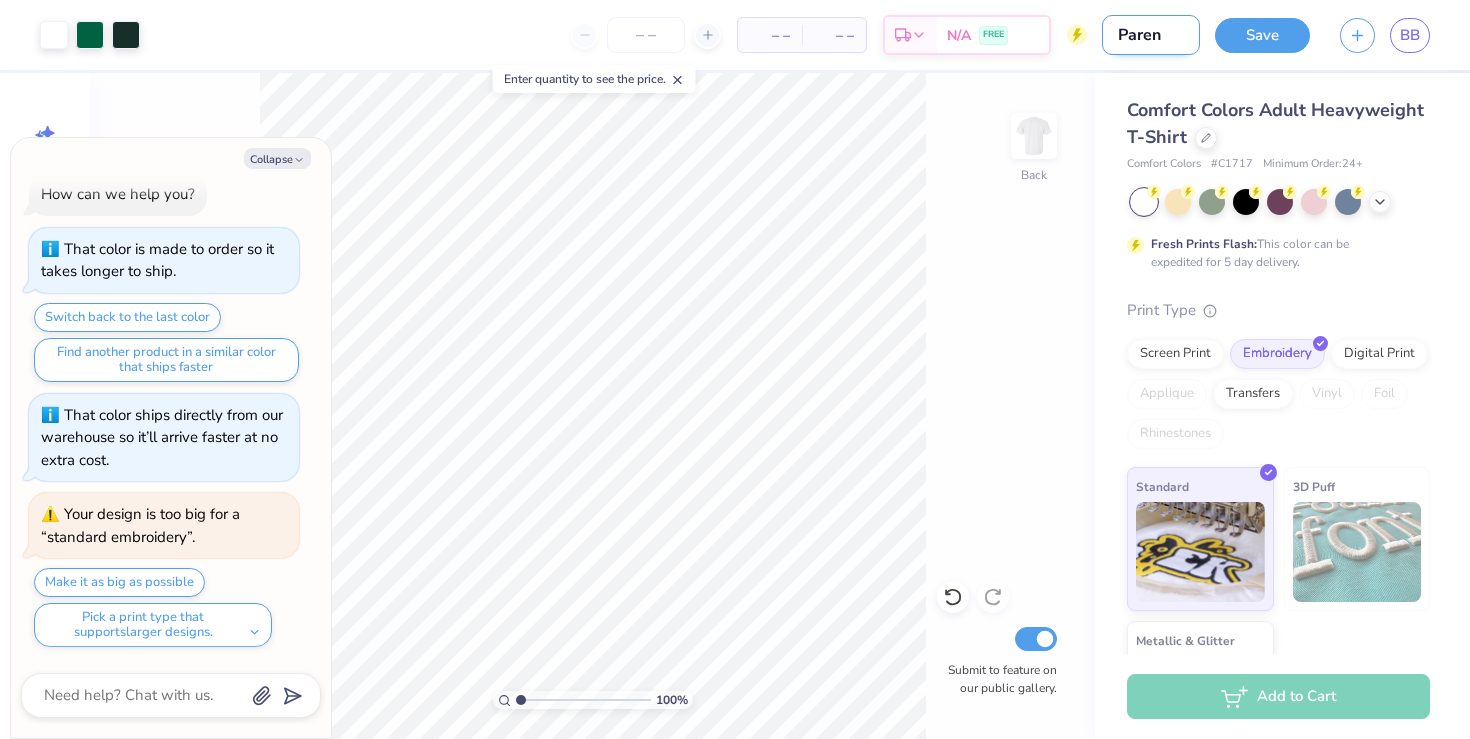 type on "x" 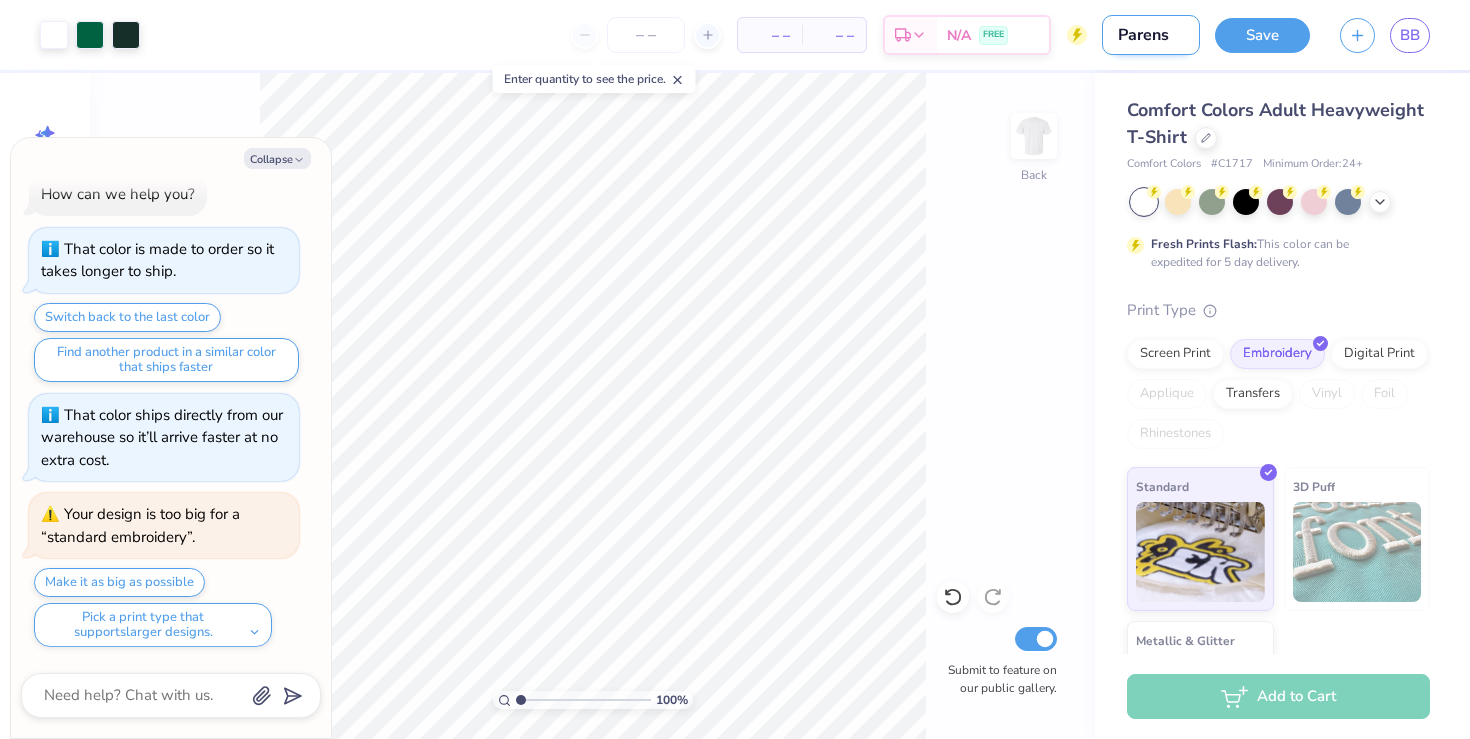 type on "Parens" 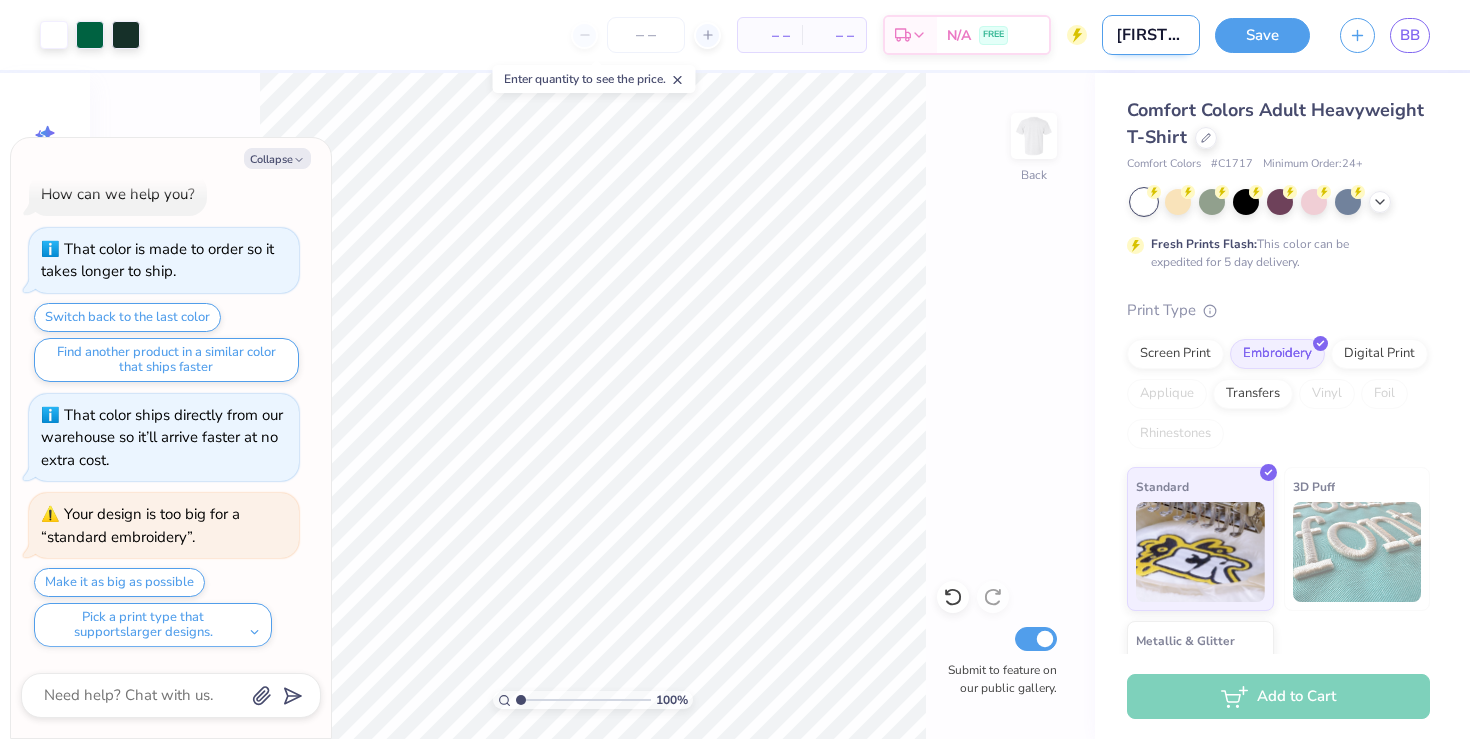 type on "[FIRST] [LAST]" 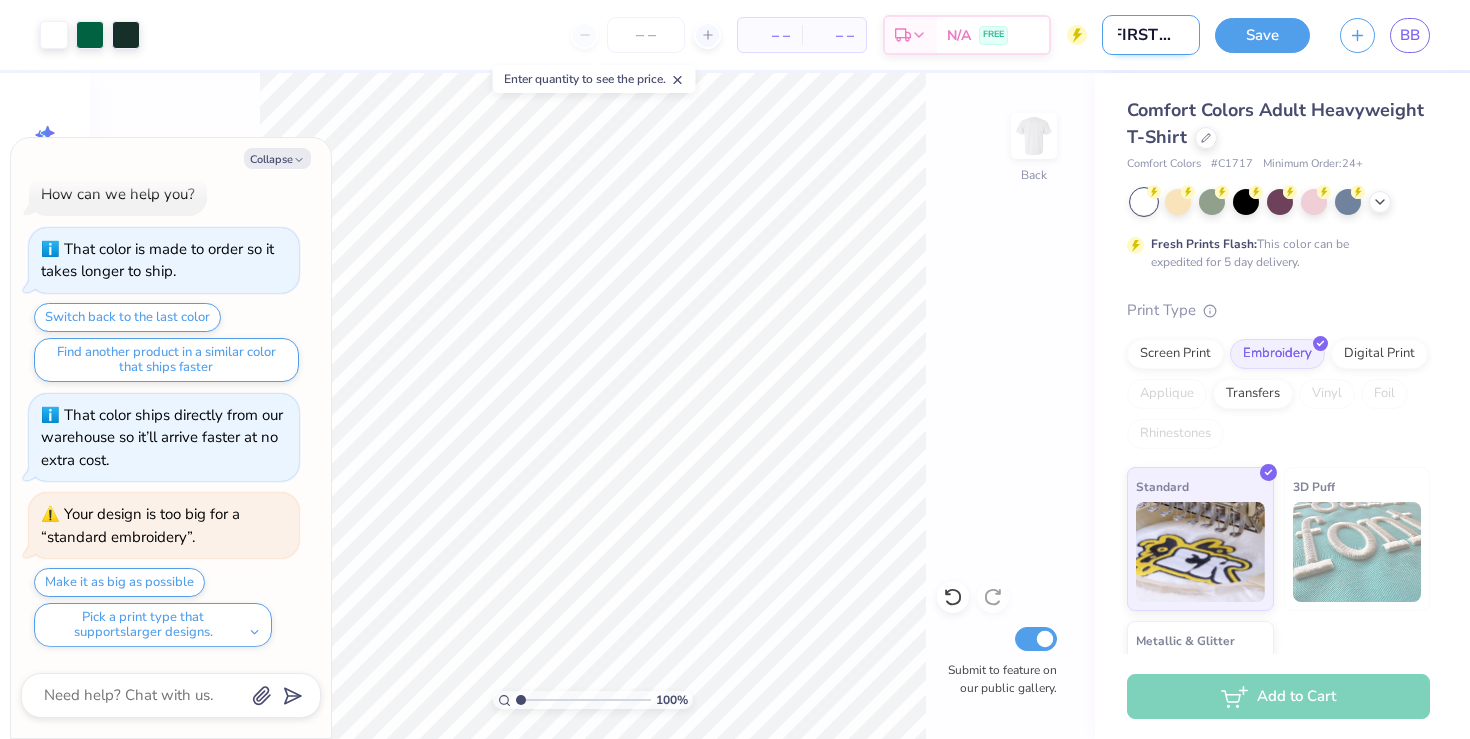 type on "[FIRST] [LAST]" 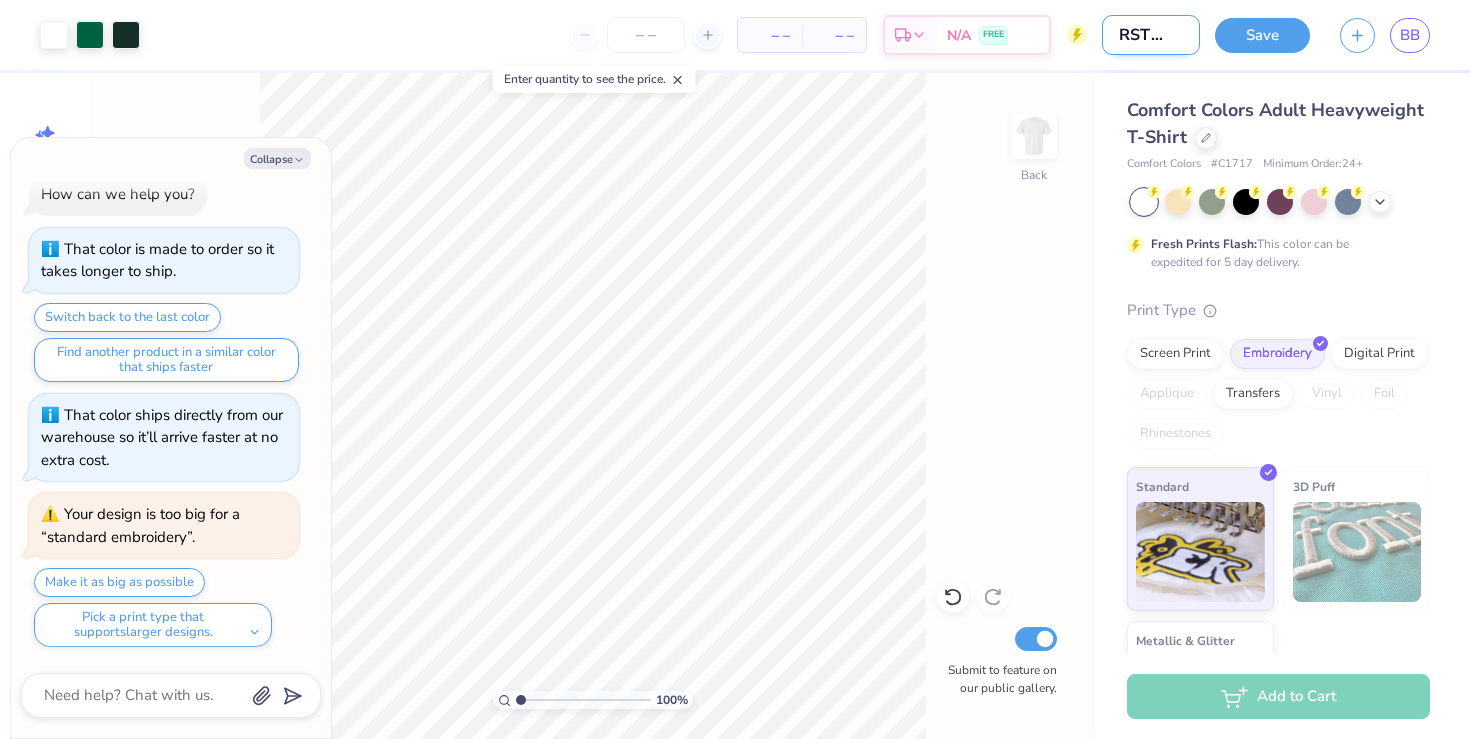 type on "[FIRST] [LAST]" 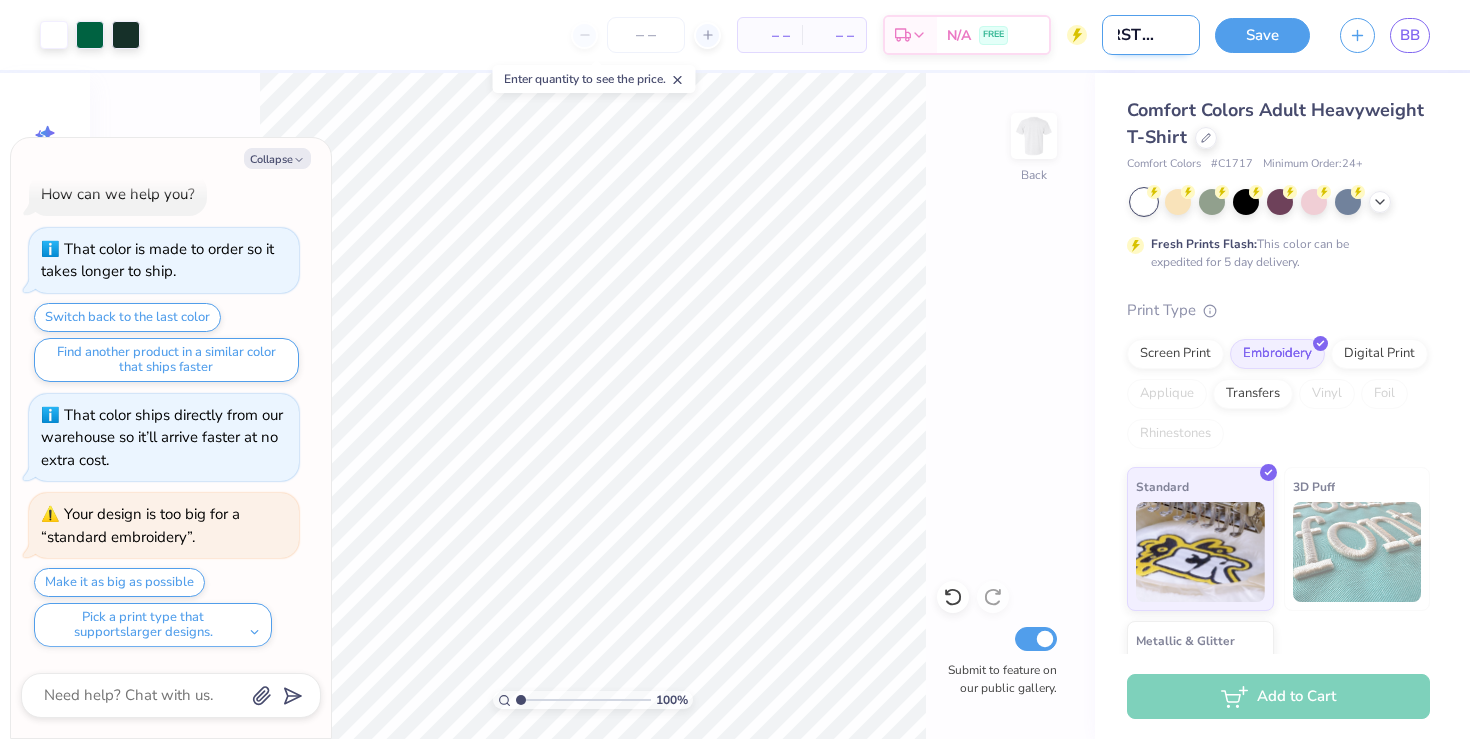 type on "[FIRST] [LAST]" 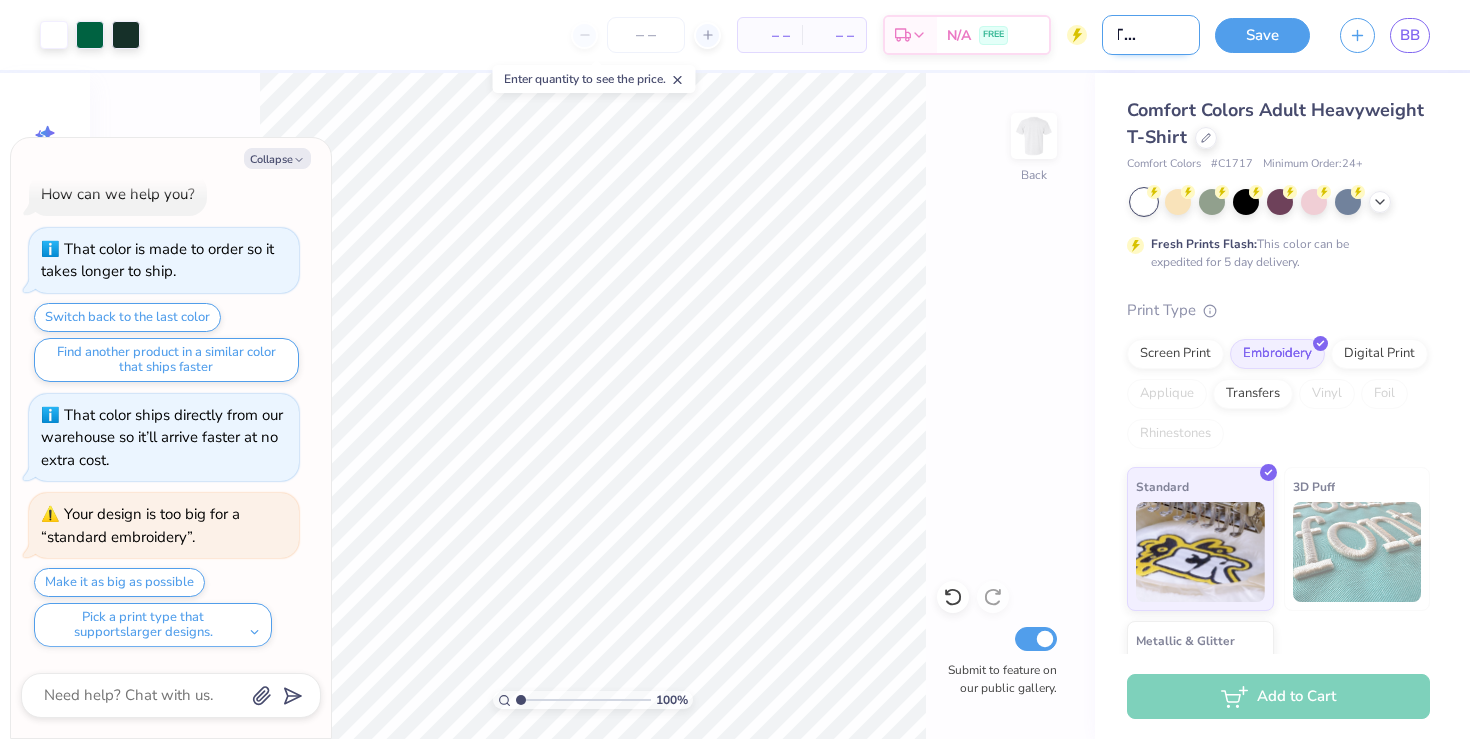 type on "[DATE] weekend" 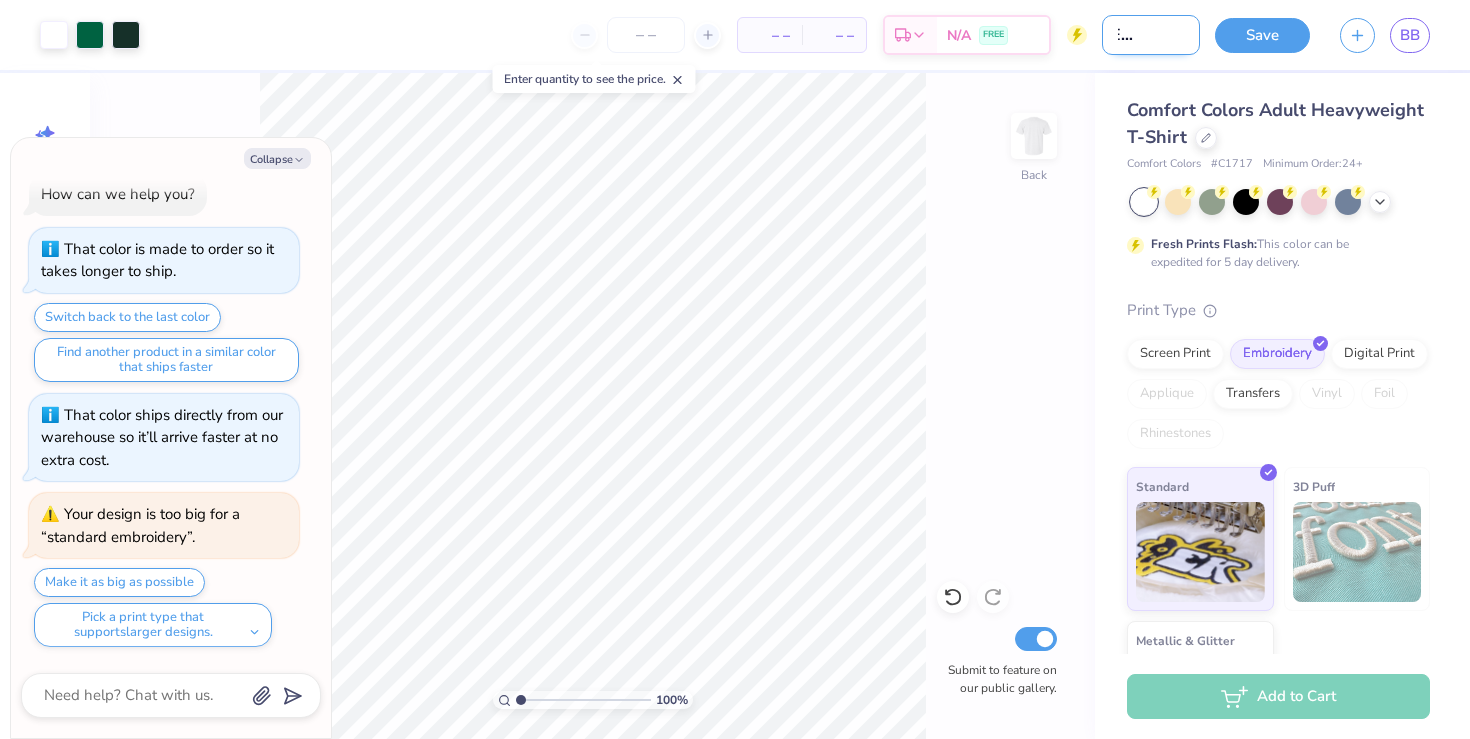 scroll, scrollTop: 0, scrollLeft: 56, axis: horizontal 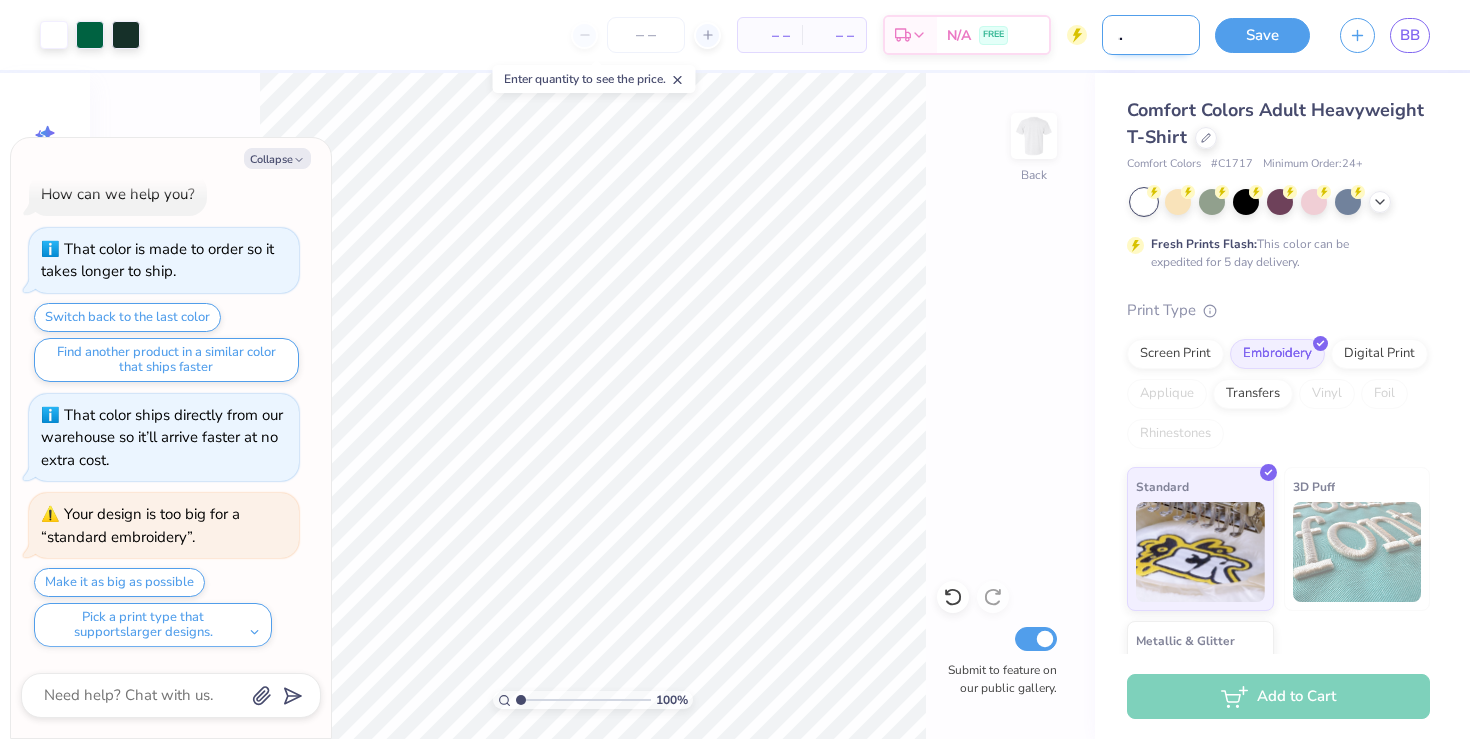 click on "[DATE] weekend" at bounding box center [1151, 35] 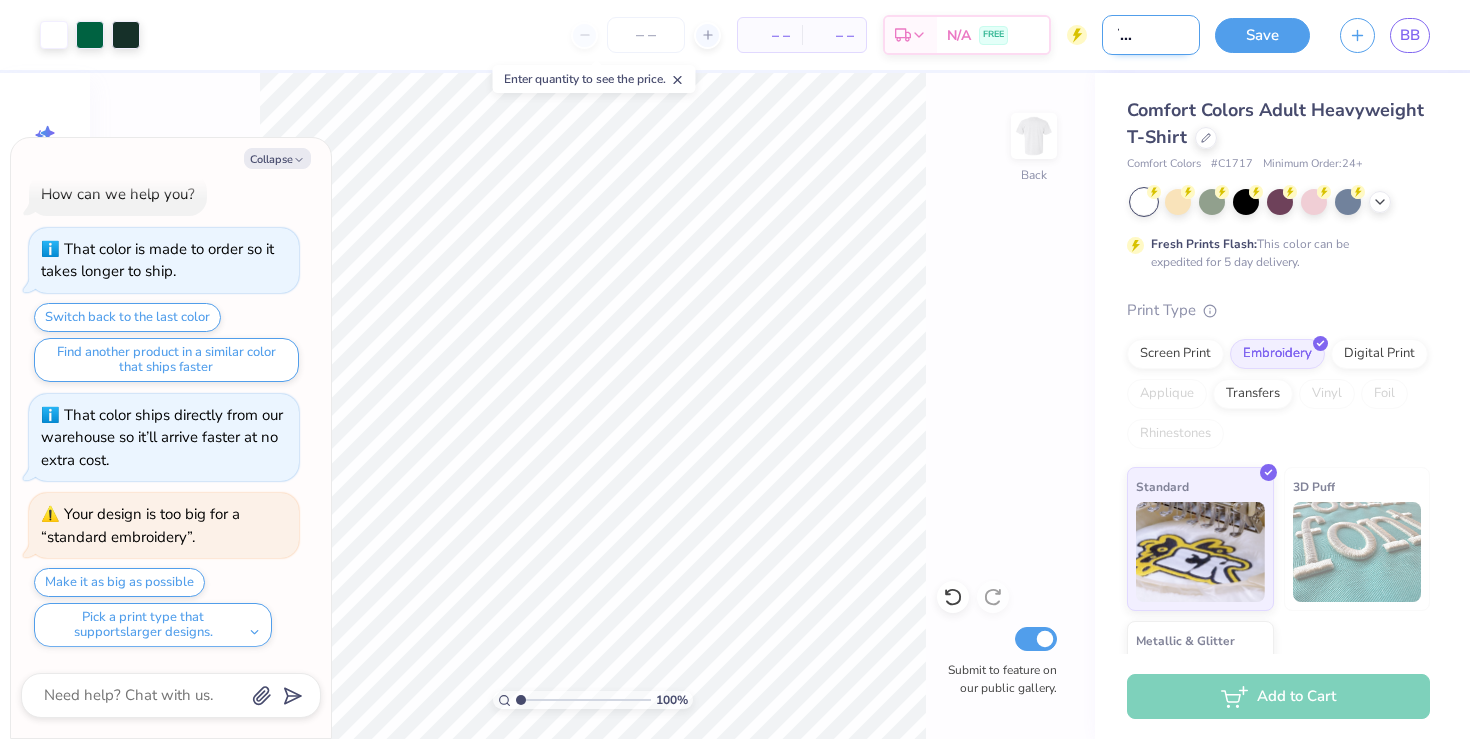 type on "[FIRST] [LAST]" 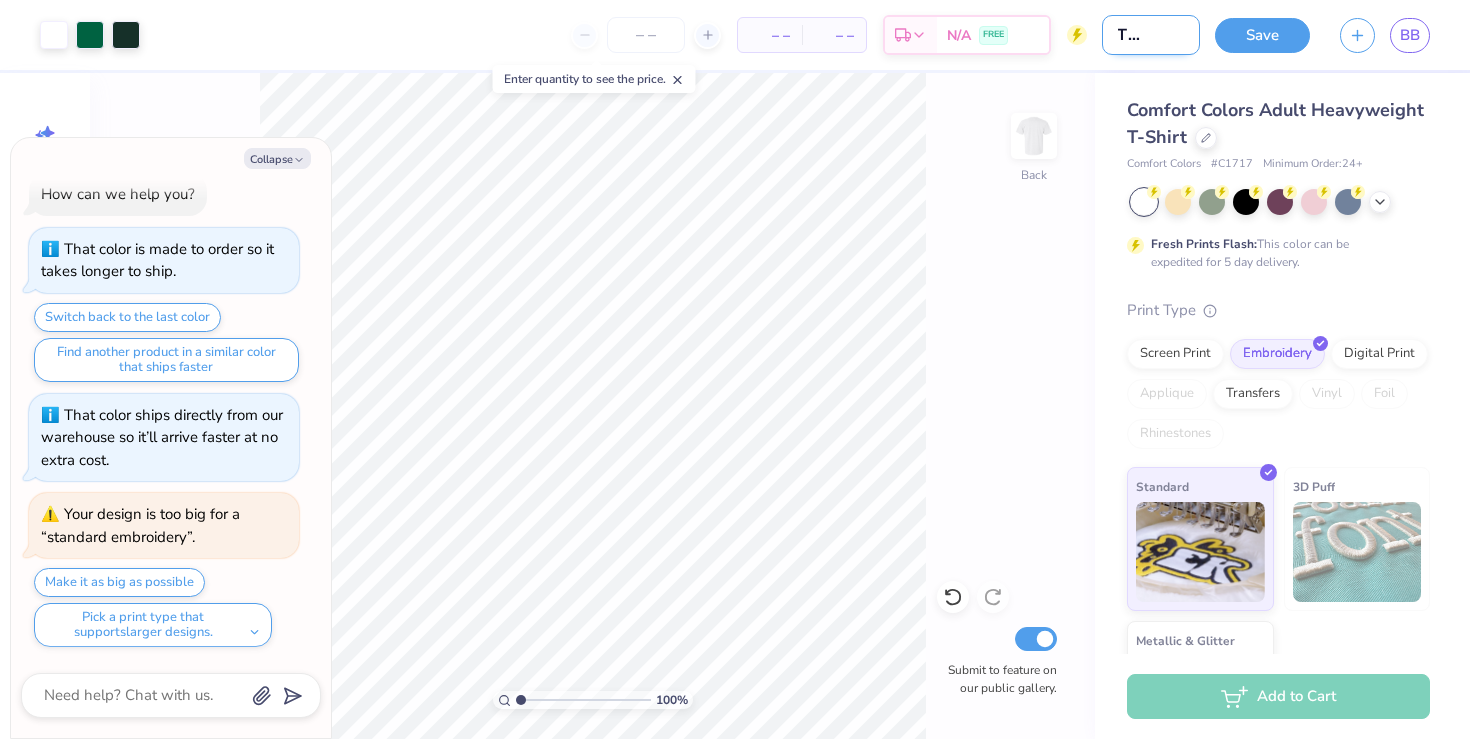 type on "Parent weekend" 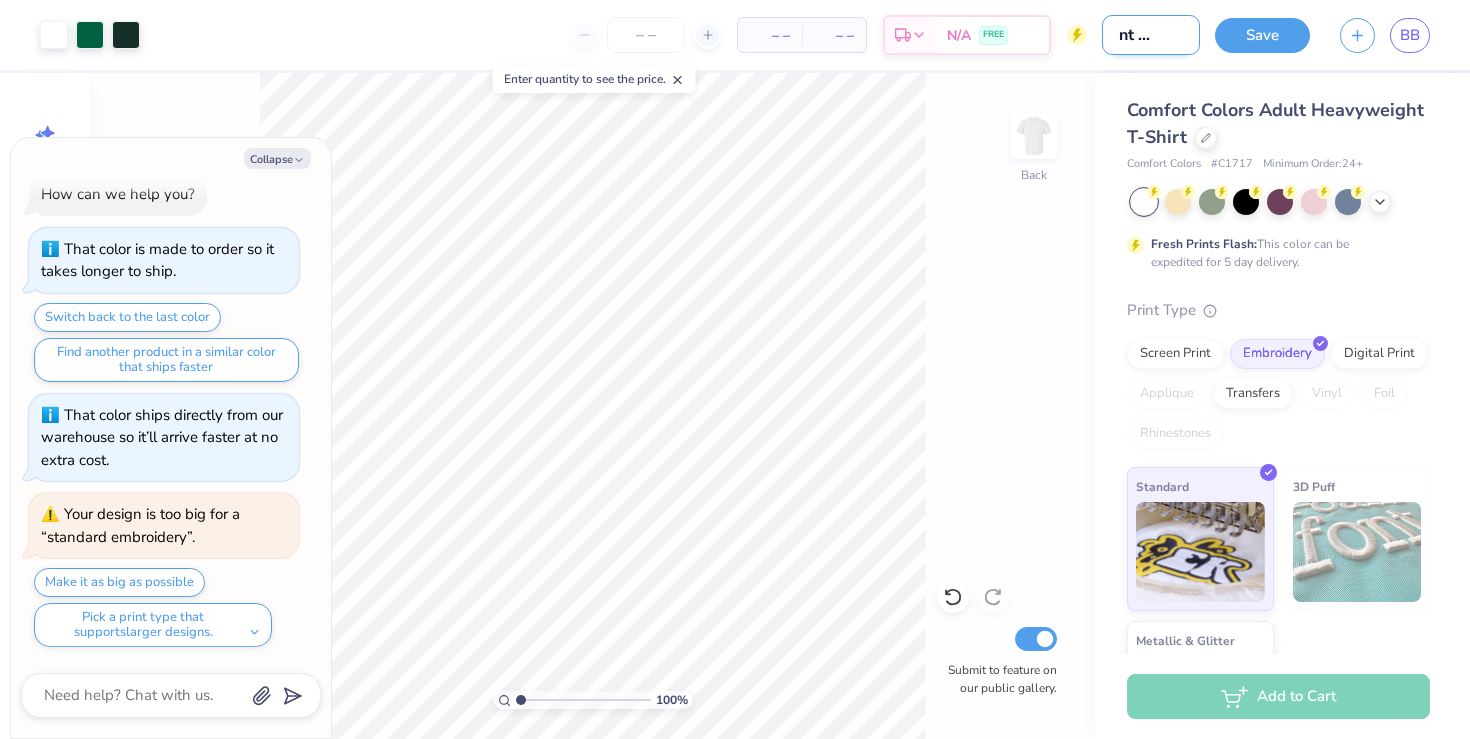 scroll, scrollTop: 0, scrollLeft: 0, axis: both 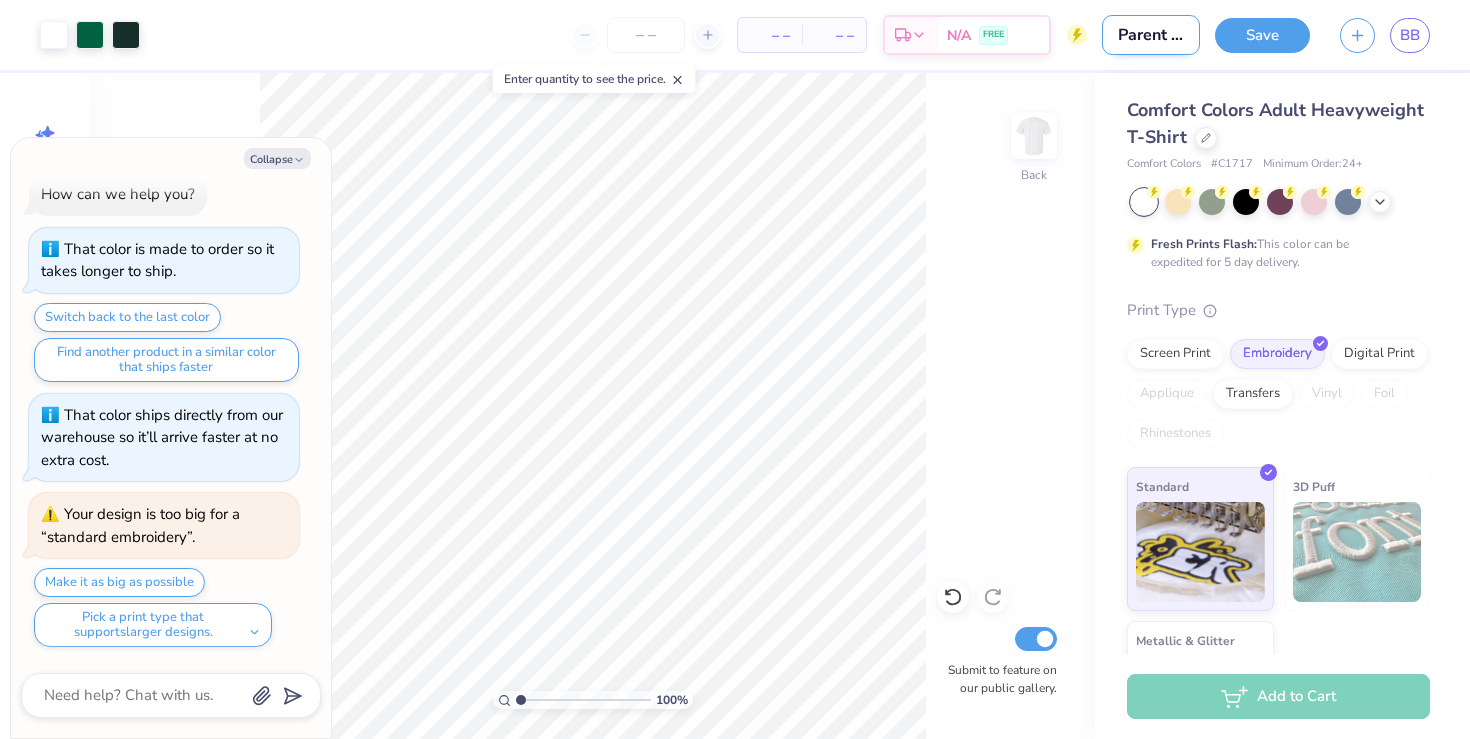 type on "Parent weekend" 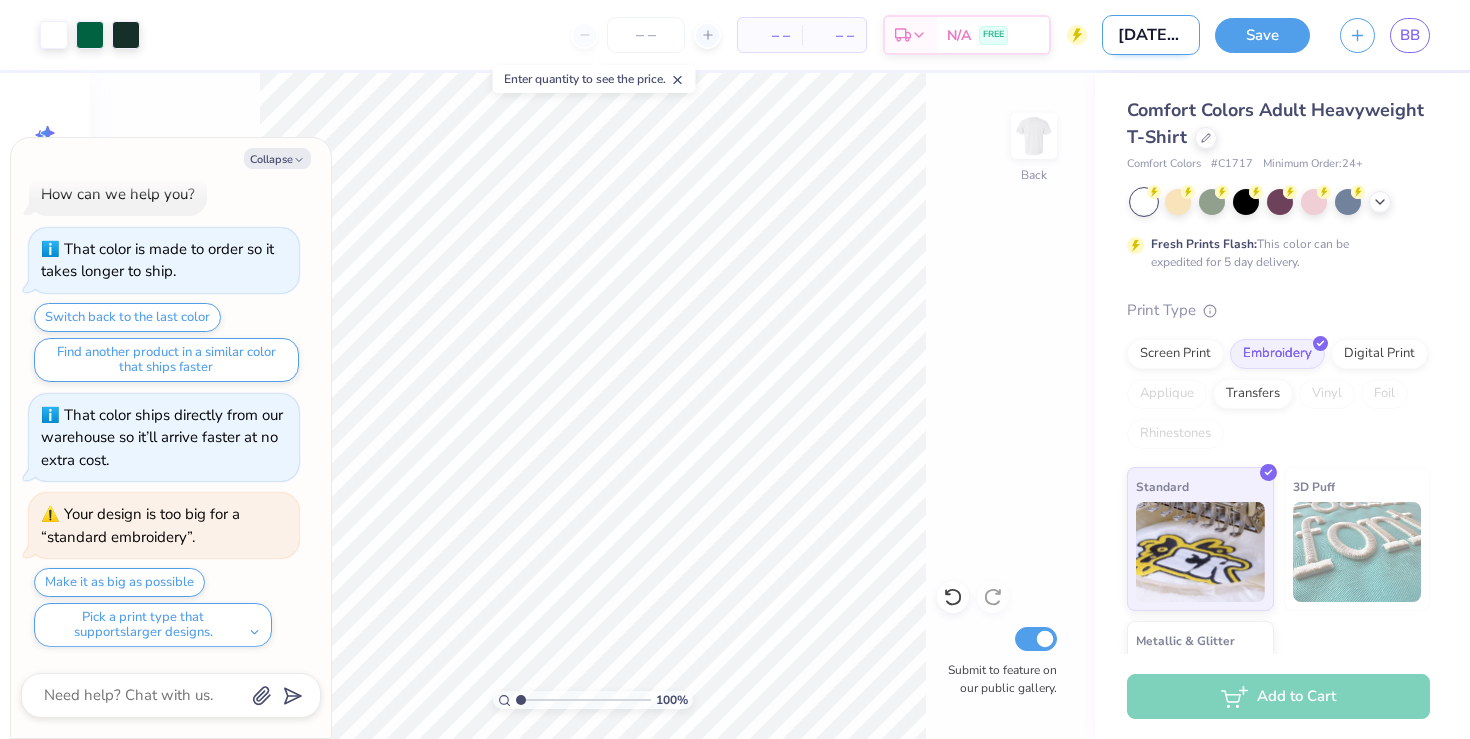 type on "Parents weekend" 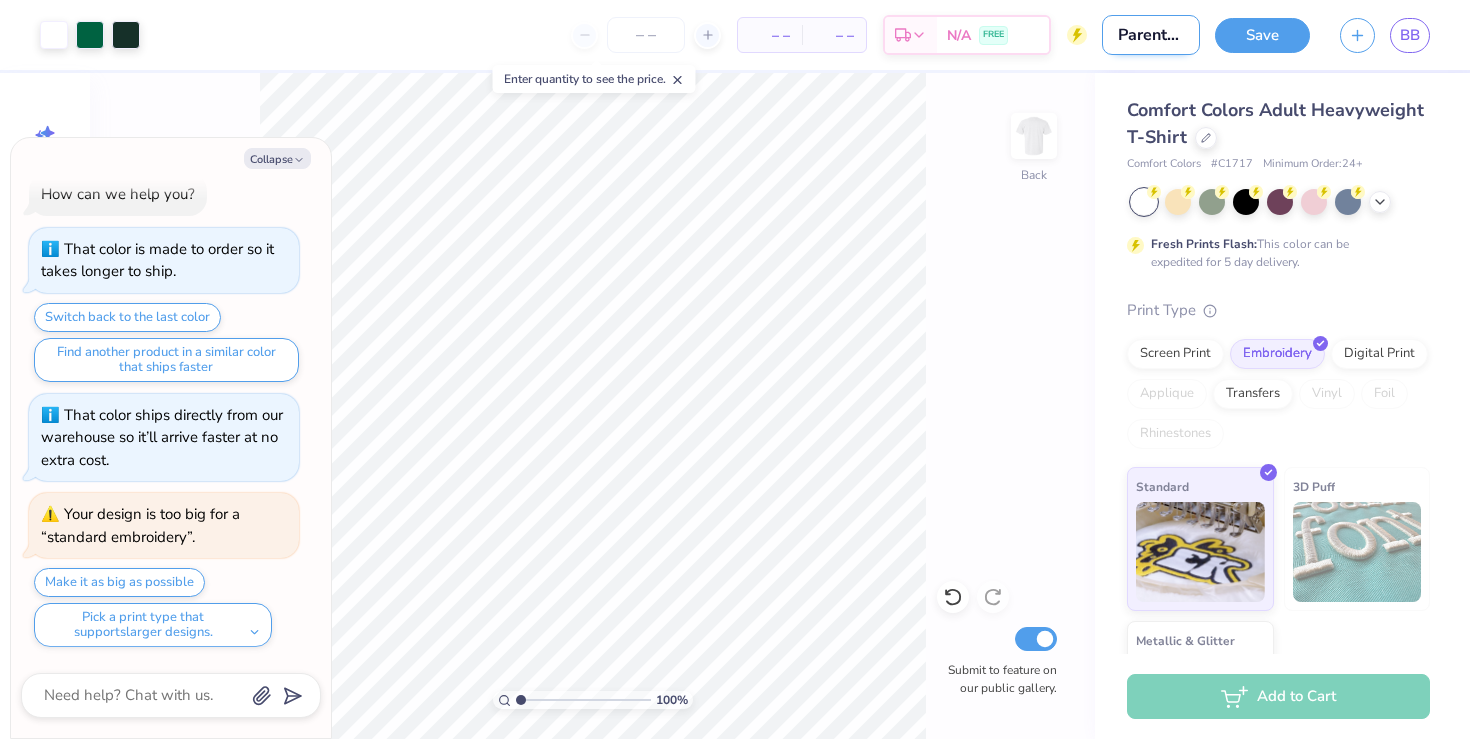 type on "[FIRST] [LAST]" 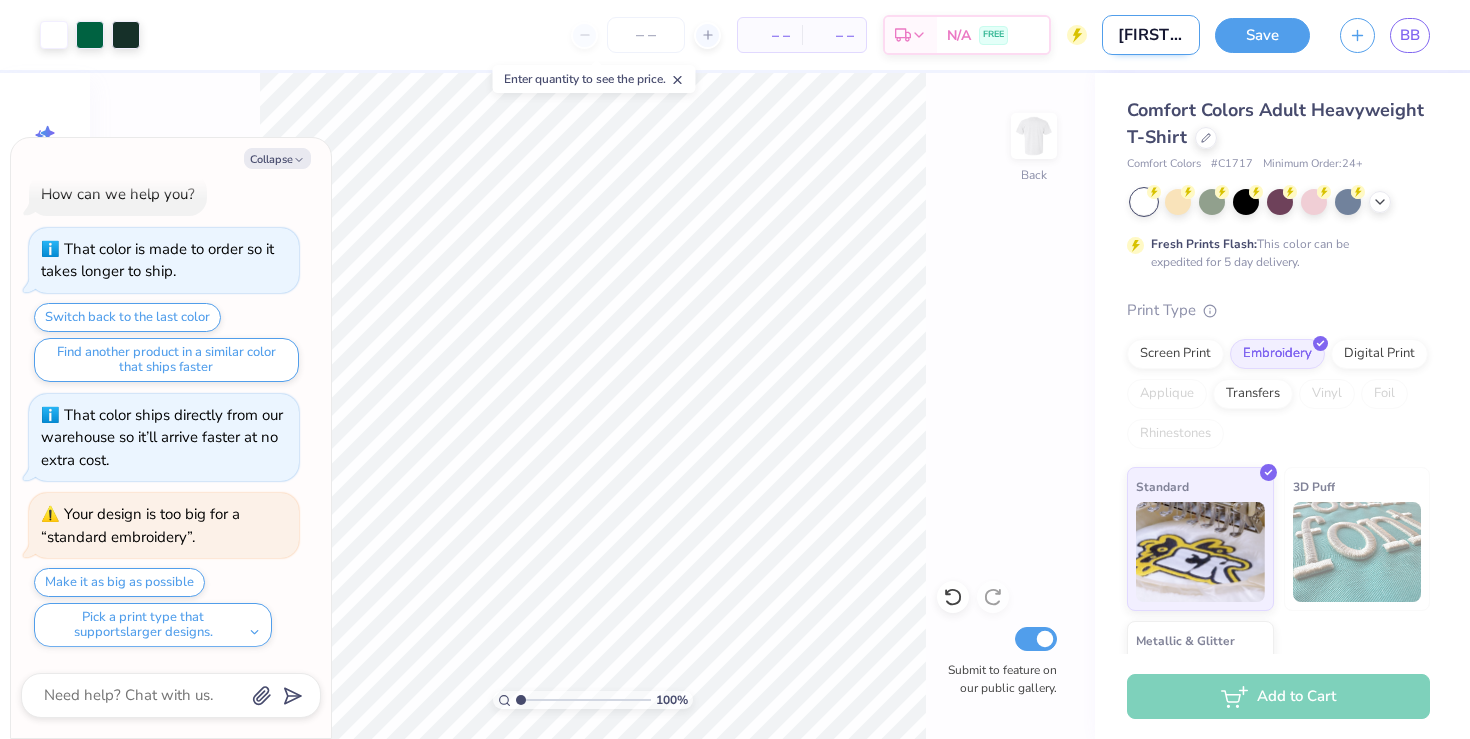 click on "[FIRST] [LAST]" at bounding box center [1151, 35] 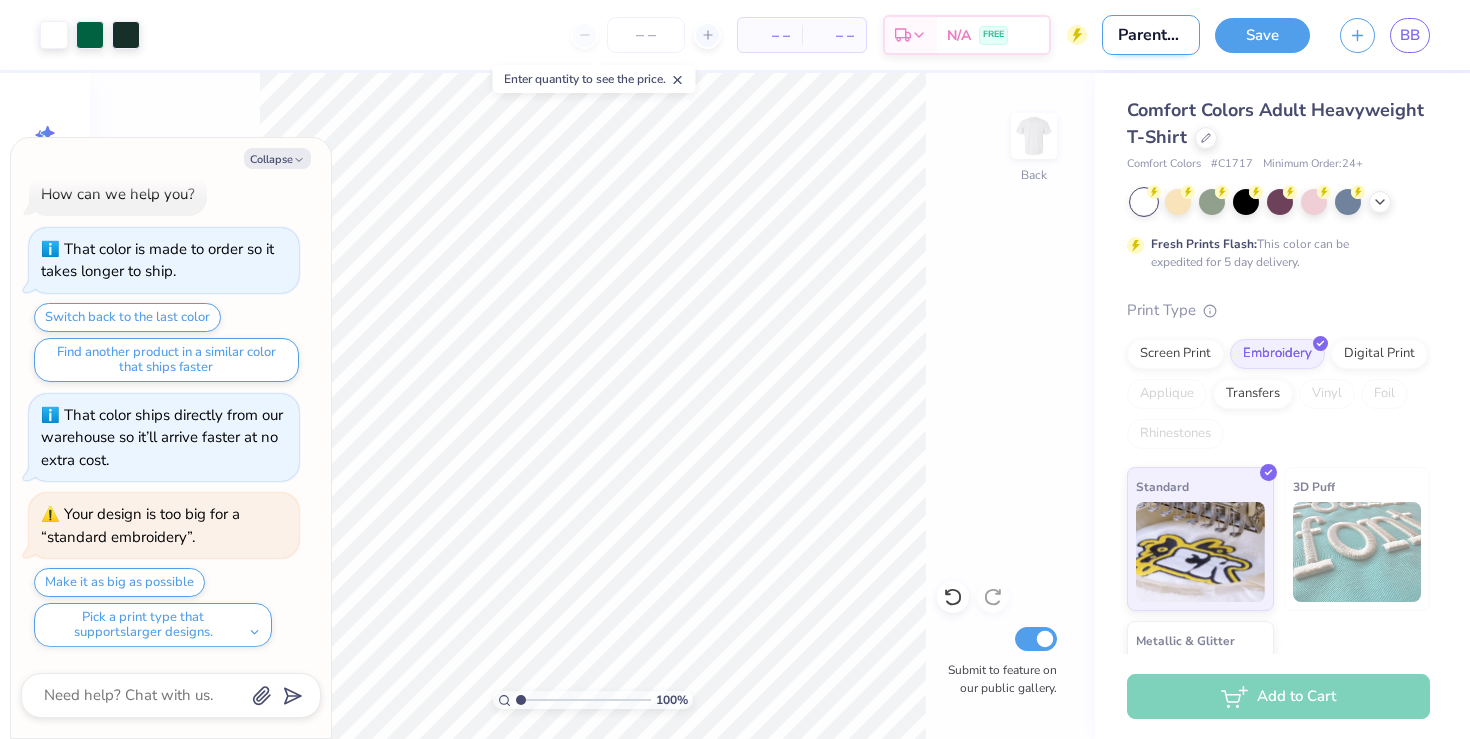 click on "Parents weekend" at bounding box center (1151, 35) 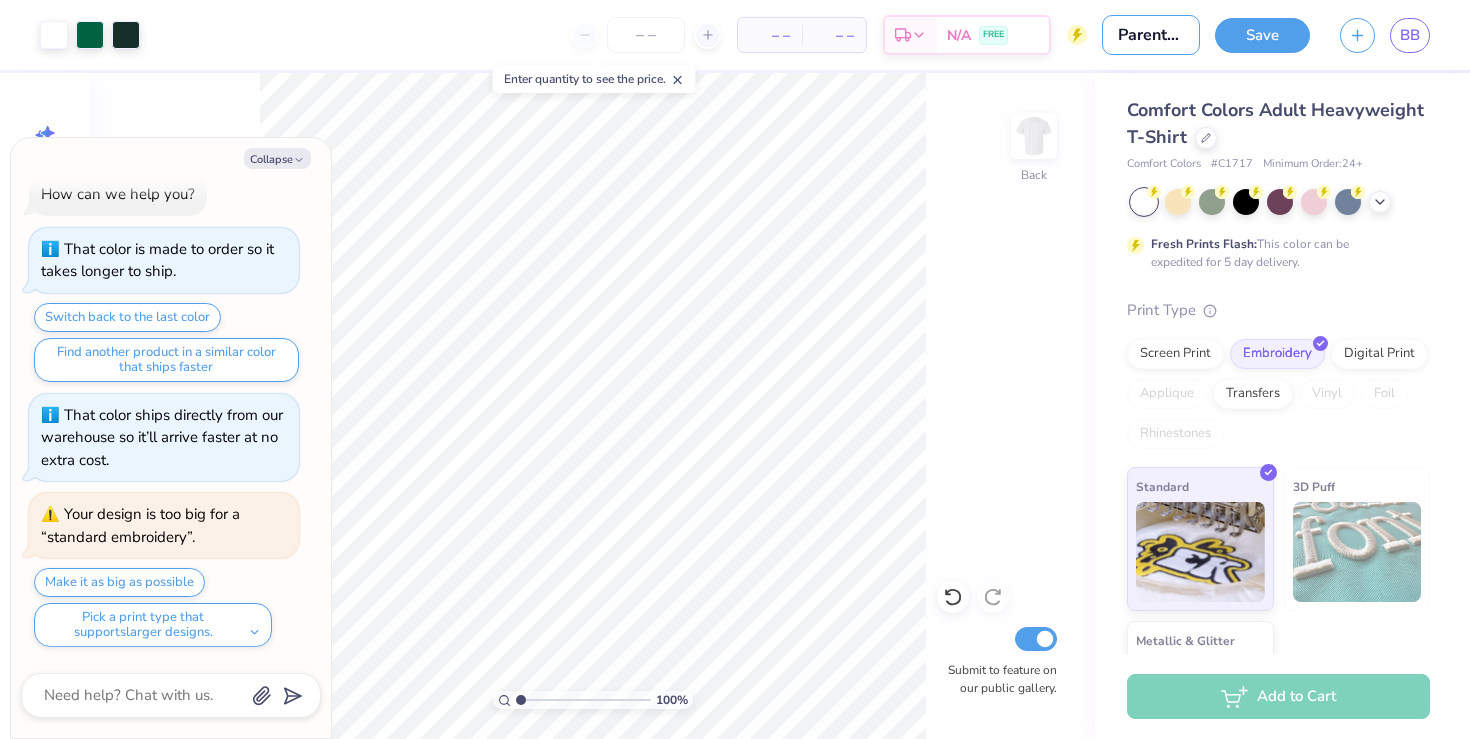 type on "[DATE] eweekend" 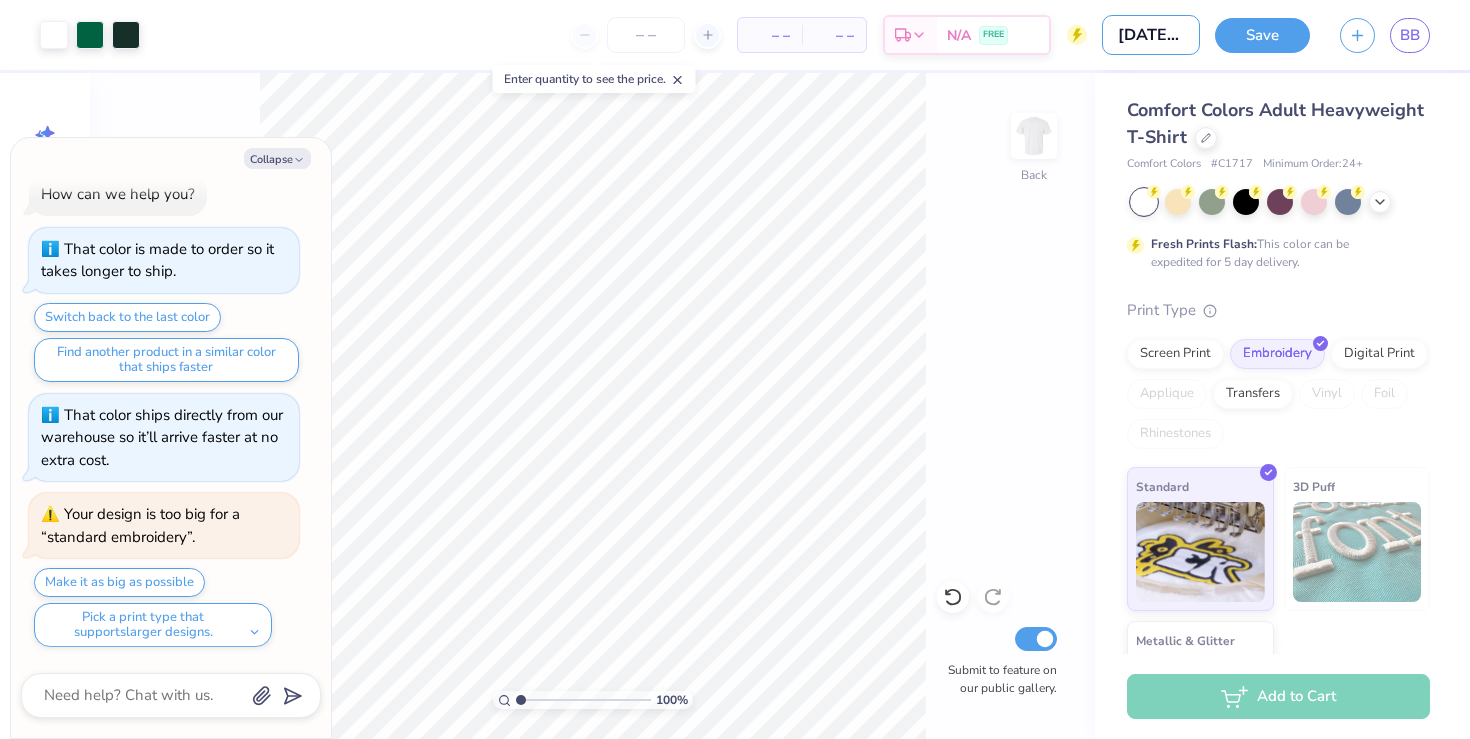 type on "x" 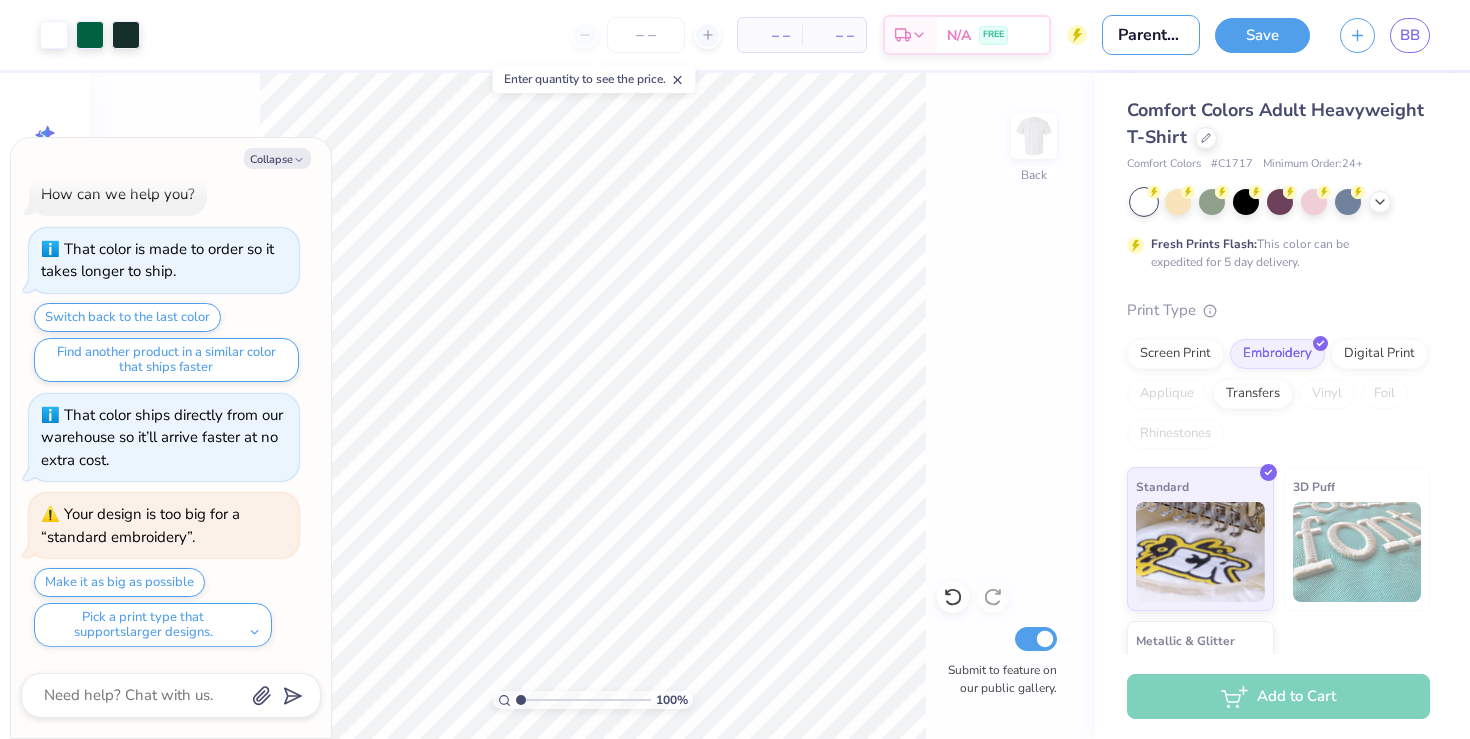 type on "[FIRST] [LAST]" 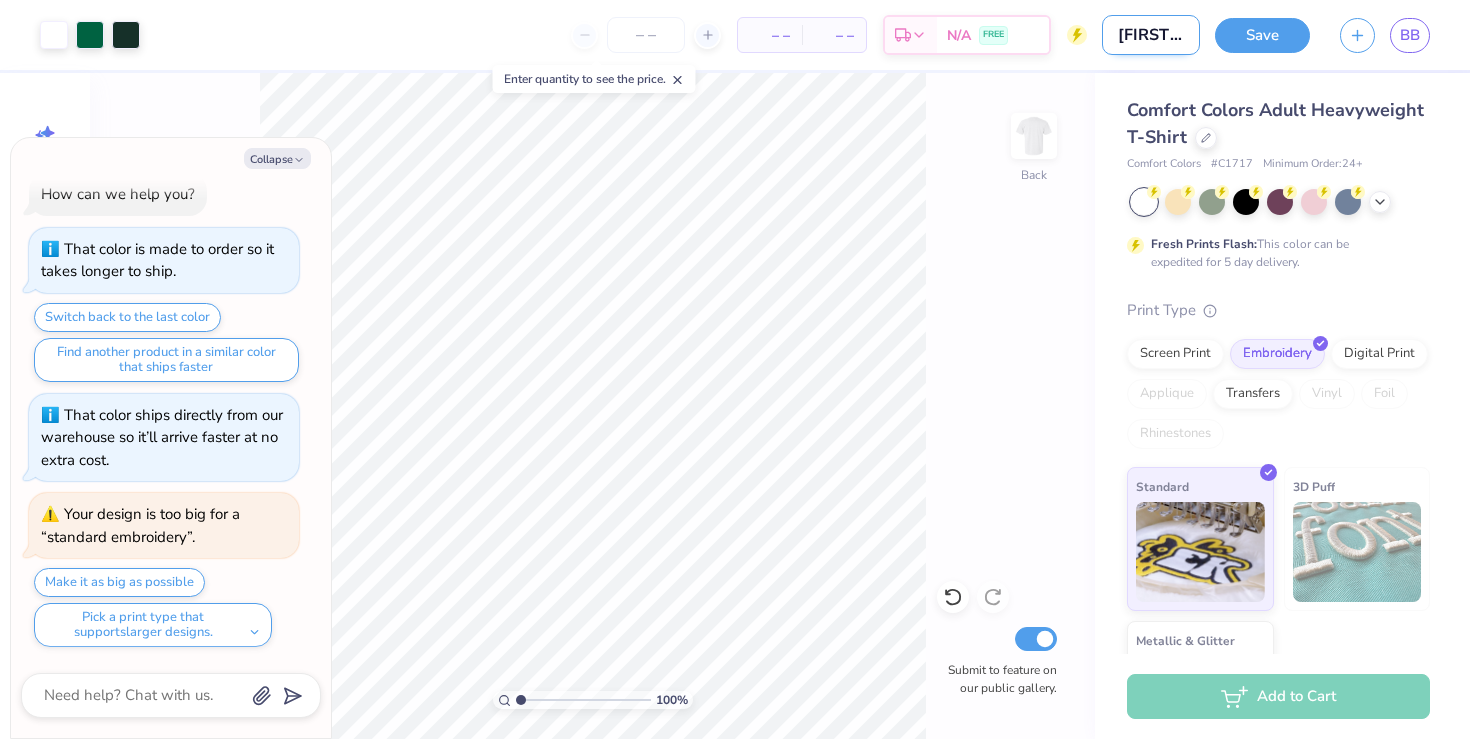 click on "[FIRST] [LAST]" at bounding box center (1151, 35) 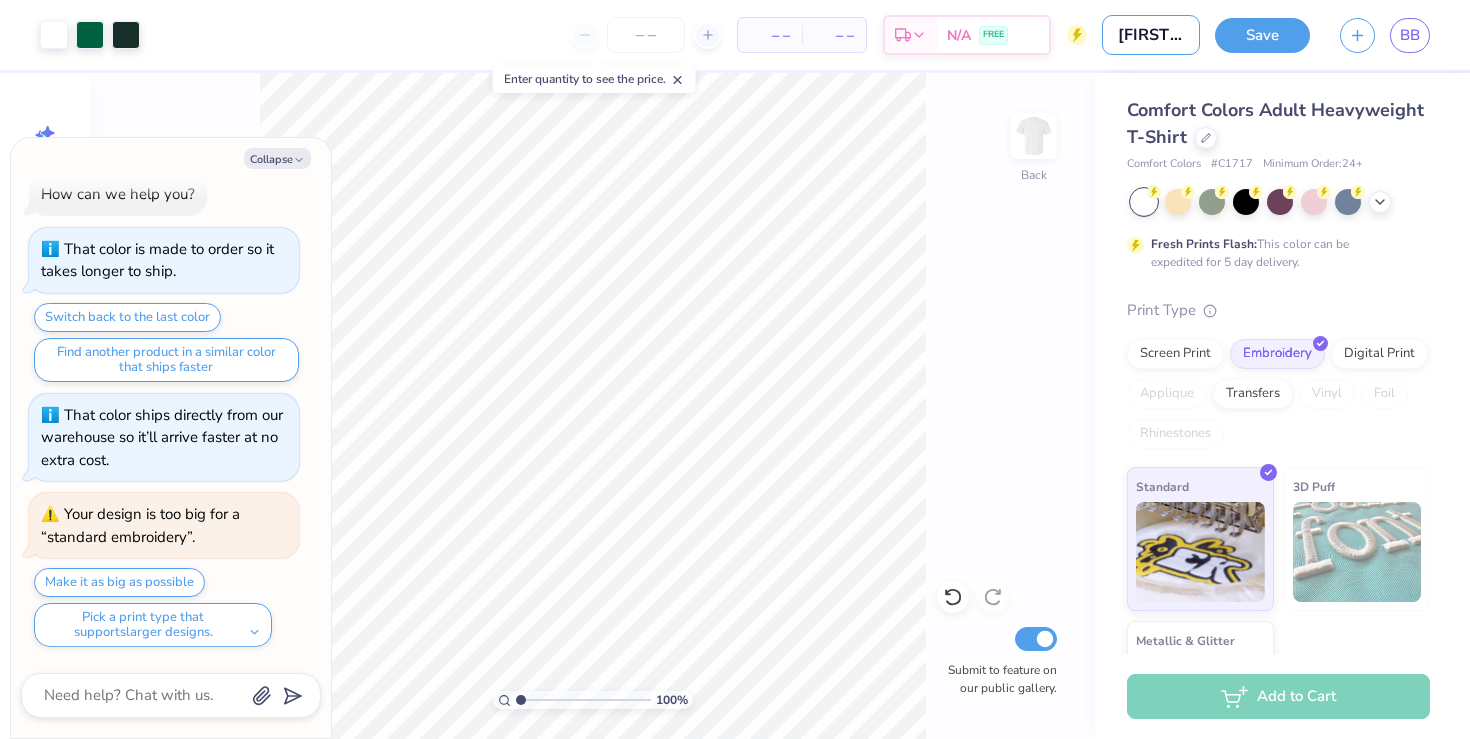 type on "[FIRST] [LAST]" 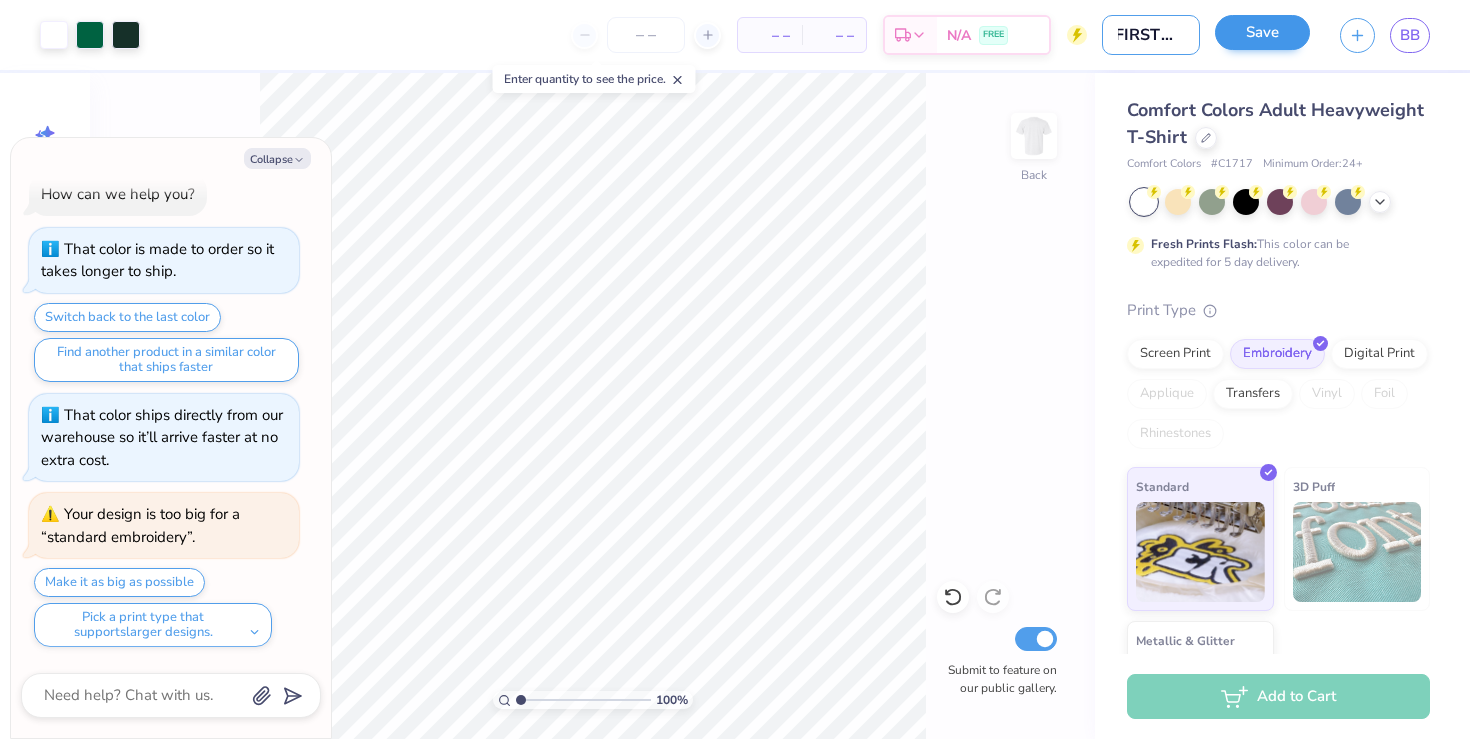 type on "[FIRST] [LAST]" 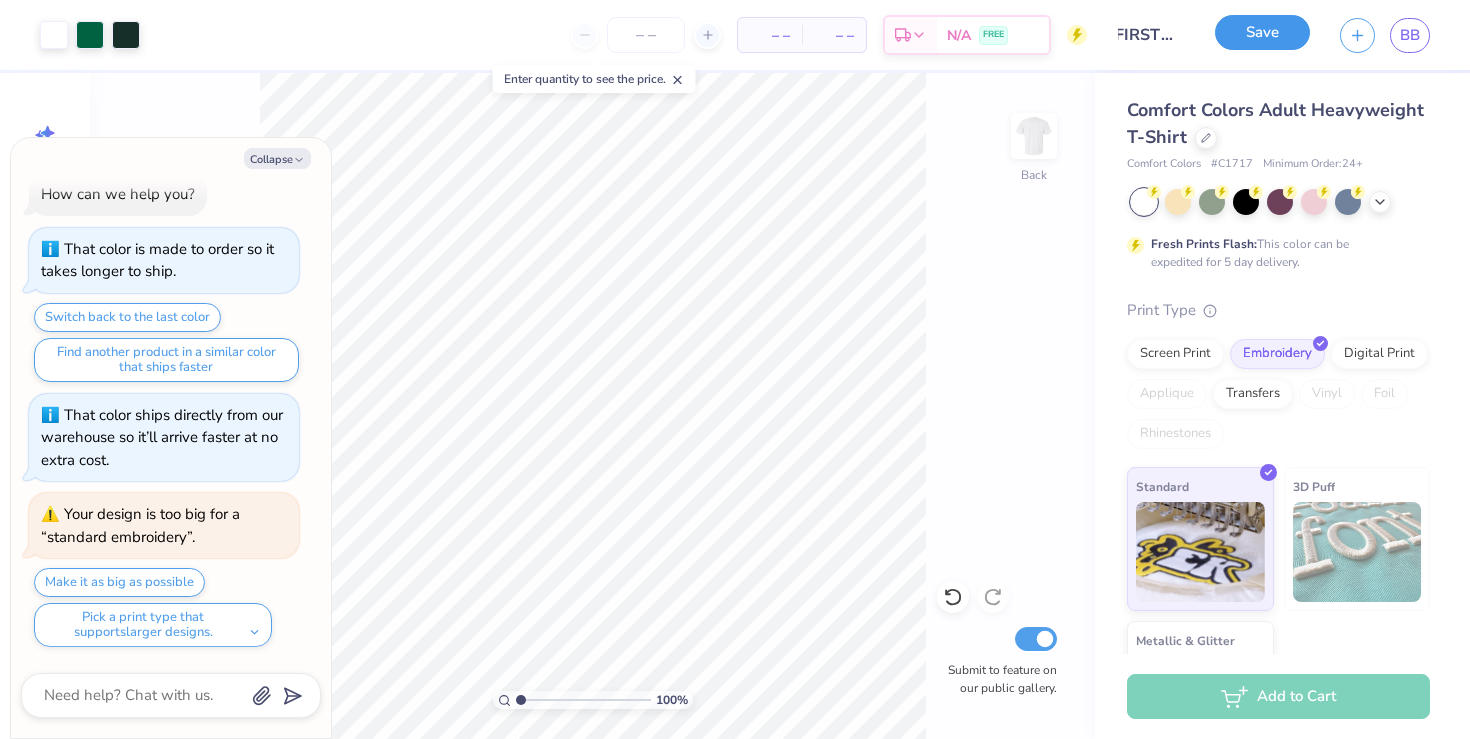 scroll, scrollTop: 0, scrollLeft: 0, axis: both 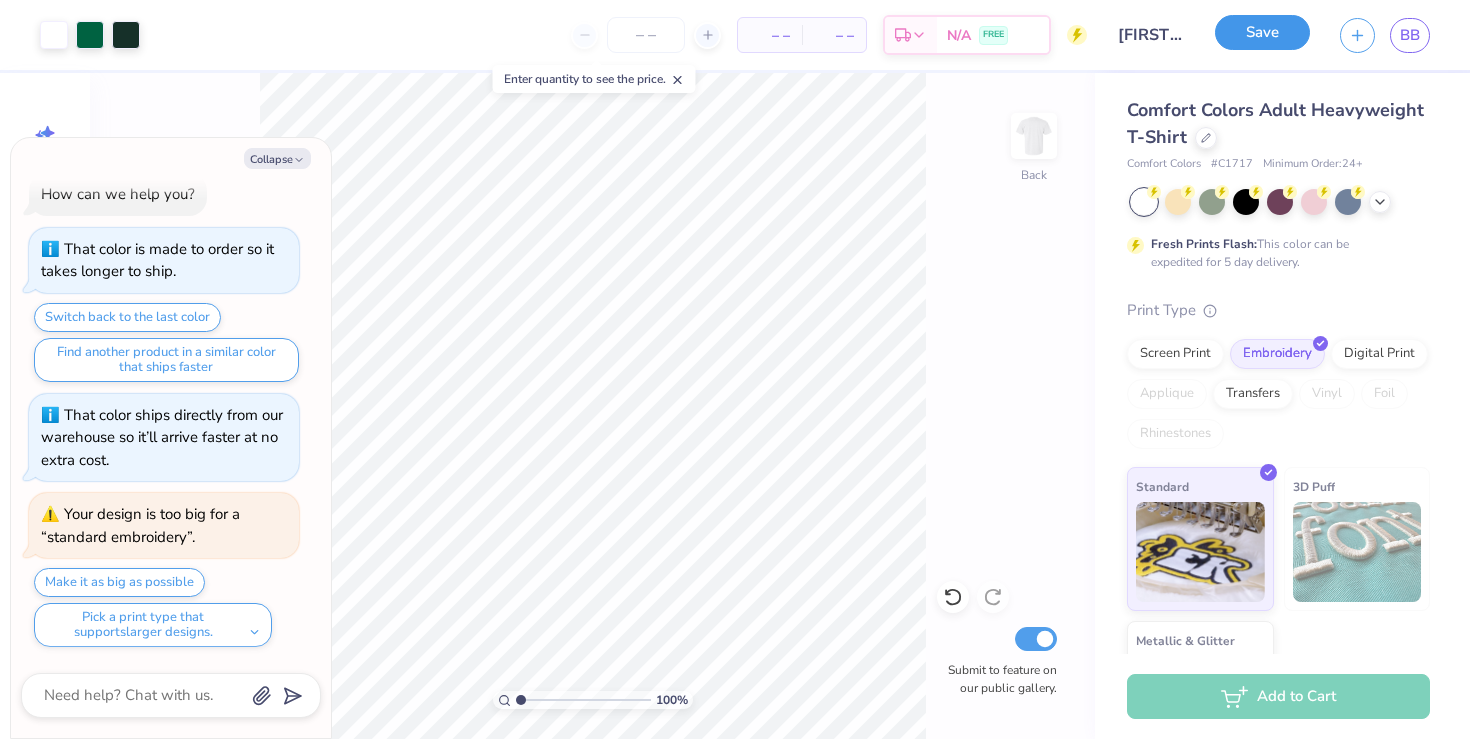 click on "Save" at bounding box center [1262, 32] 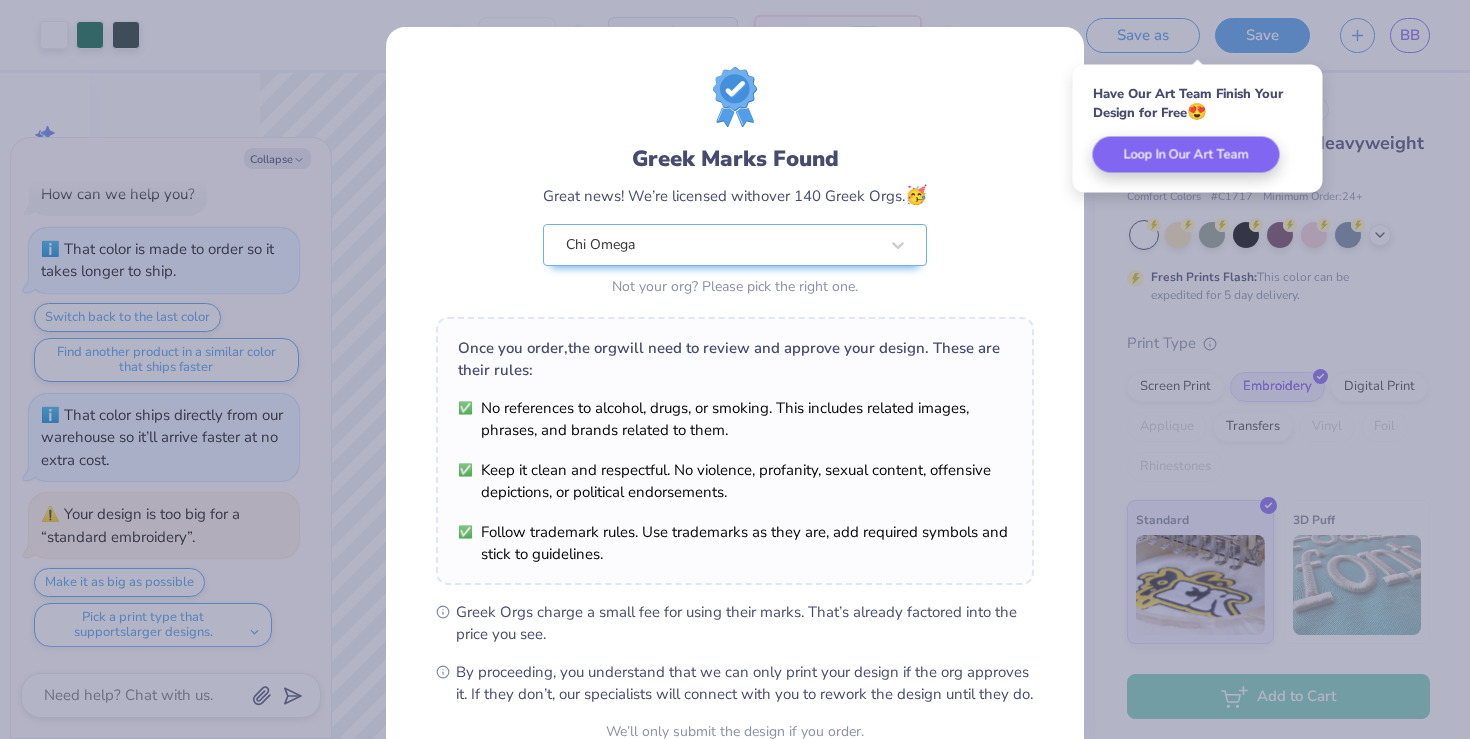 scroll, scrollTop: 197, scrollLeft: 0, axis: vertical 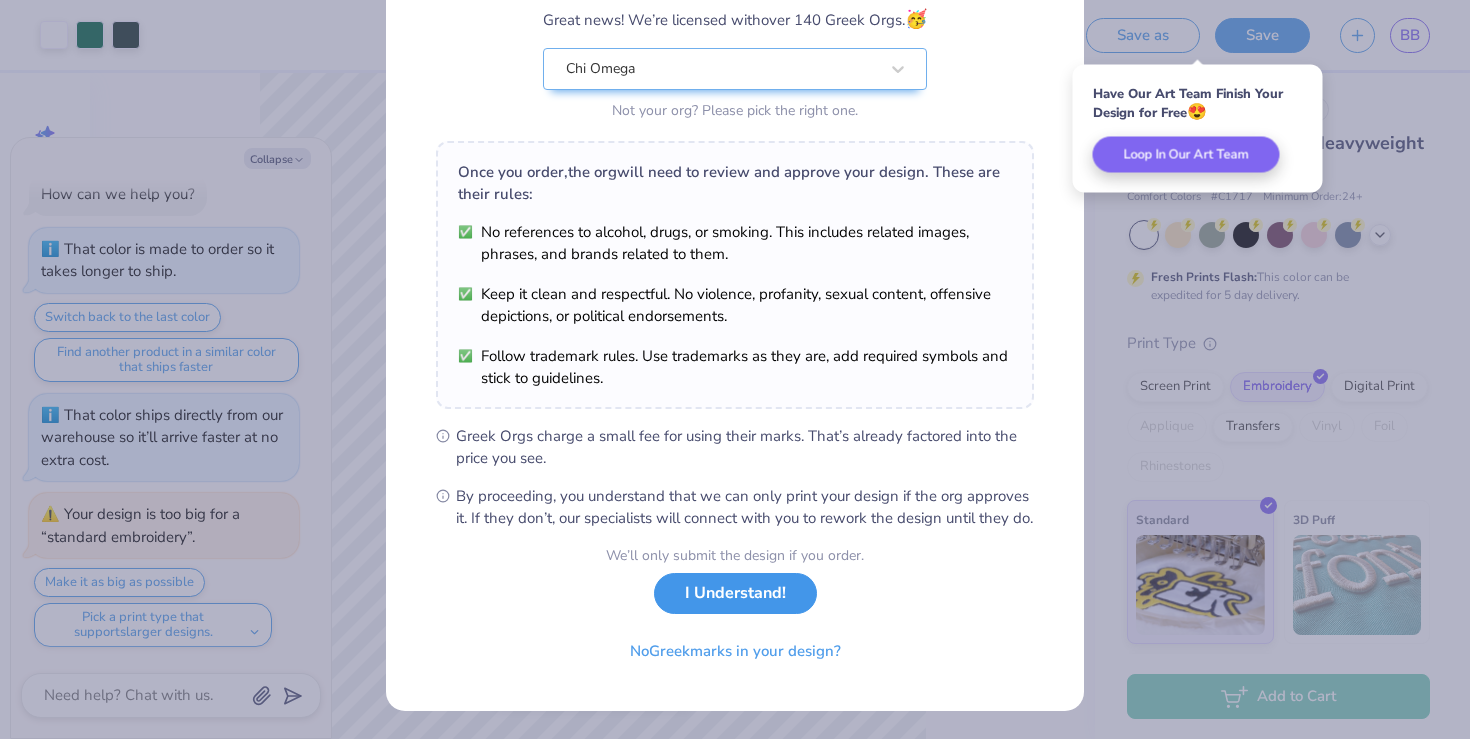 click on "I Understand!" at bounding box center [735, 593] 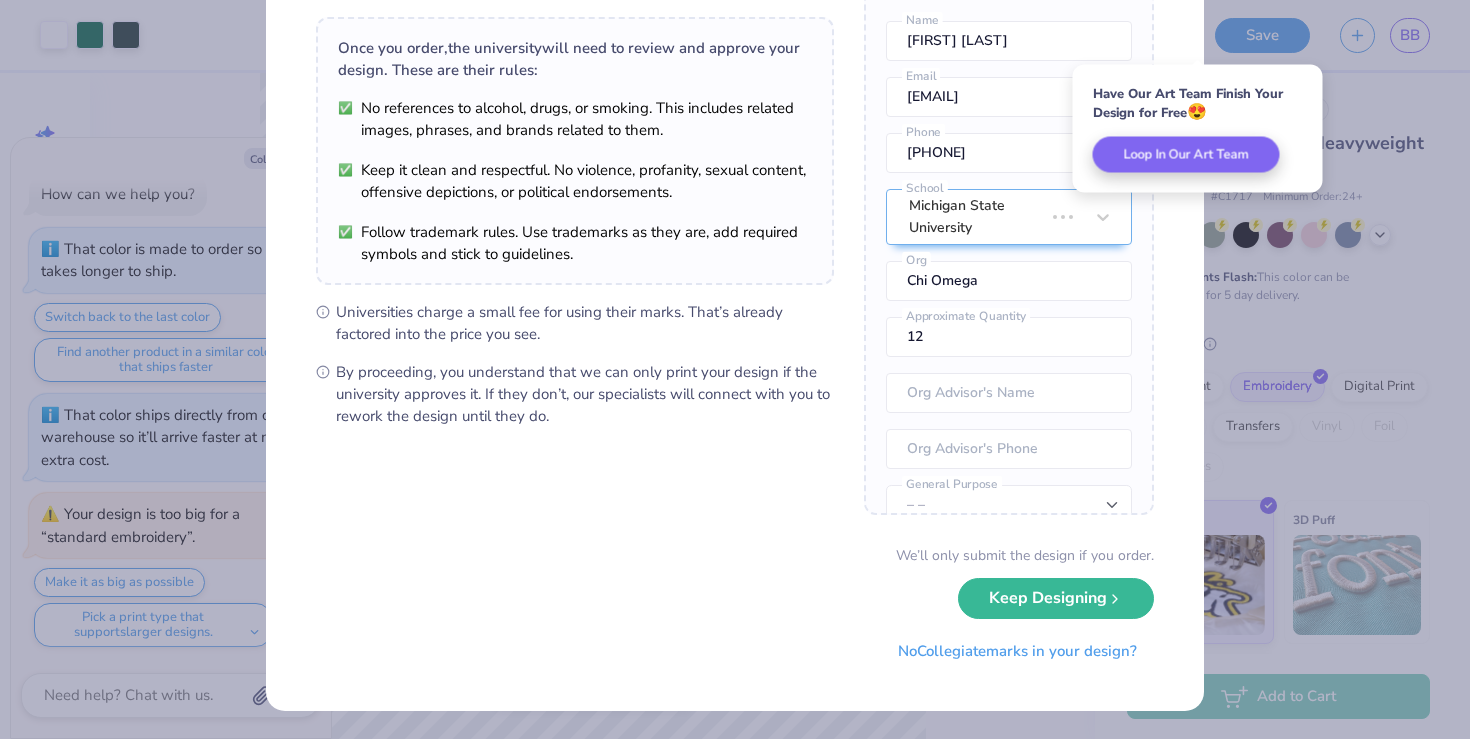 scroll, scrollTop: 0, scrollLeft: 0, axis: both 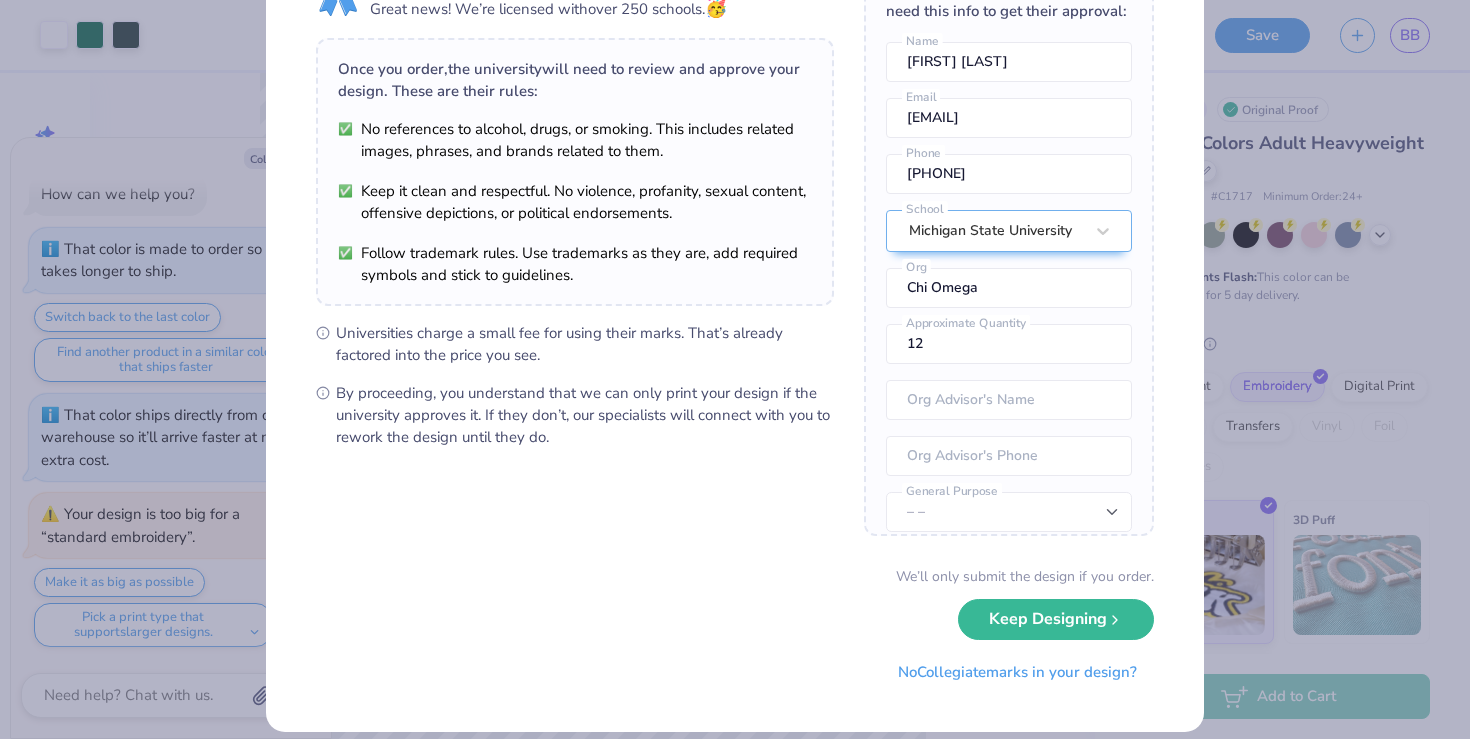 click on "University Trademarks Found Great news! We’re licensed with  over 250 schools. 🥳 Once you order,  the university  will need to review and approve your design. These are their rules: No references to alcohol, drugs, or smoking. This includes related images, phrases, and brands related to them. Keep it clean and respectful. No violence, profanity, sexual content, offensive depictions, or political endorsements. Follow trademark rules. Use trademarks as they are, add required symbols and stick to guidelines. Universities charge a small fee for using their marks. That’s already factored into the price you see. By proceeding, you understand that we can only print your design if the university approves it. If they don’t, our specialists will connect with you to rework the design until they do. Once you place your order, we’ll need this info to get their approval: [FIRST] [LAST] Name [EMAIL] Email [PHONE] Phone Michigan State University School Chi Omega Org 12 Approximate Quantity – – No" at bounding box center [735, 369] 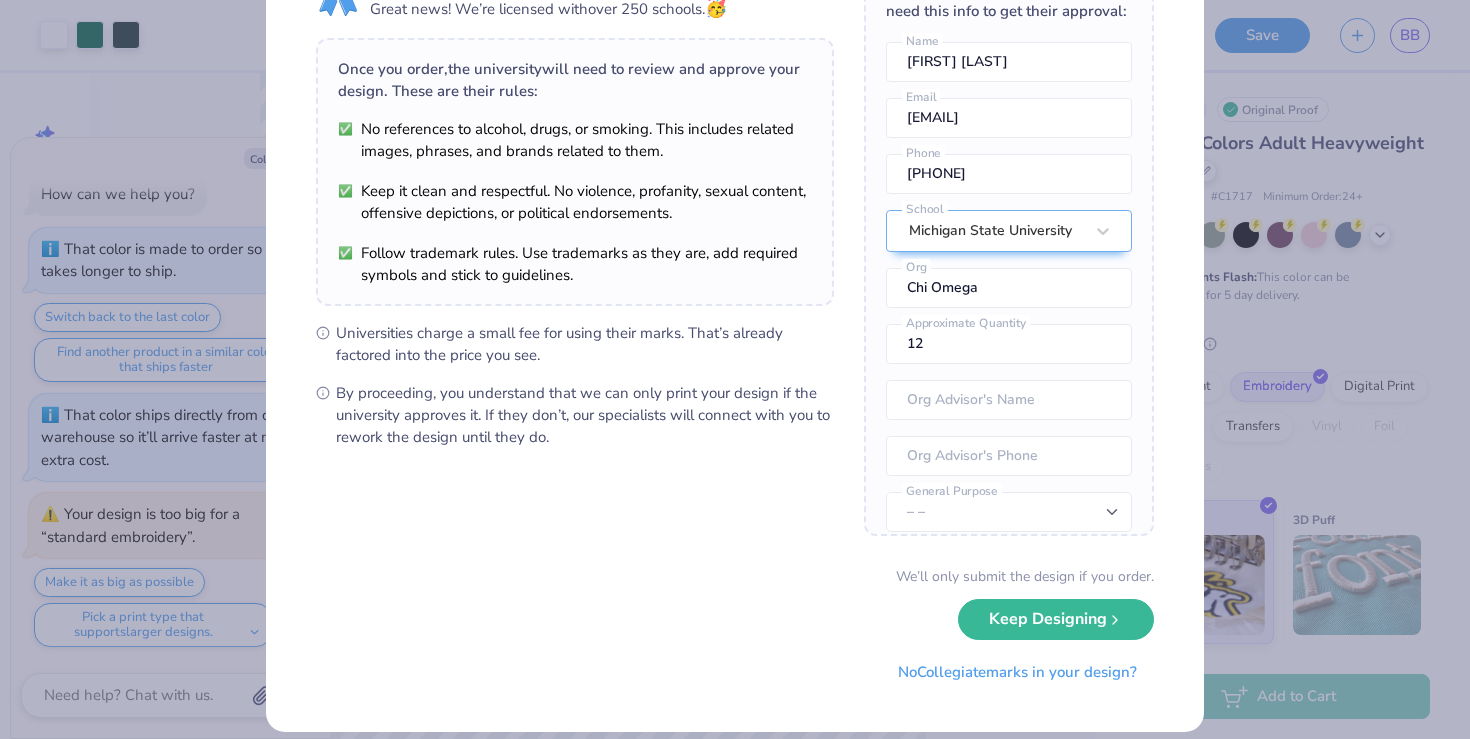 scroll, scrollTop: 0, scrollLeft: 0, axis: both 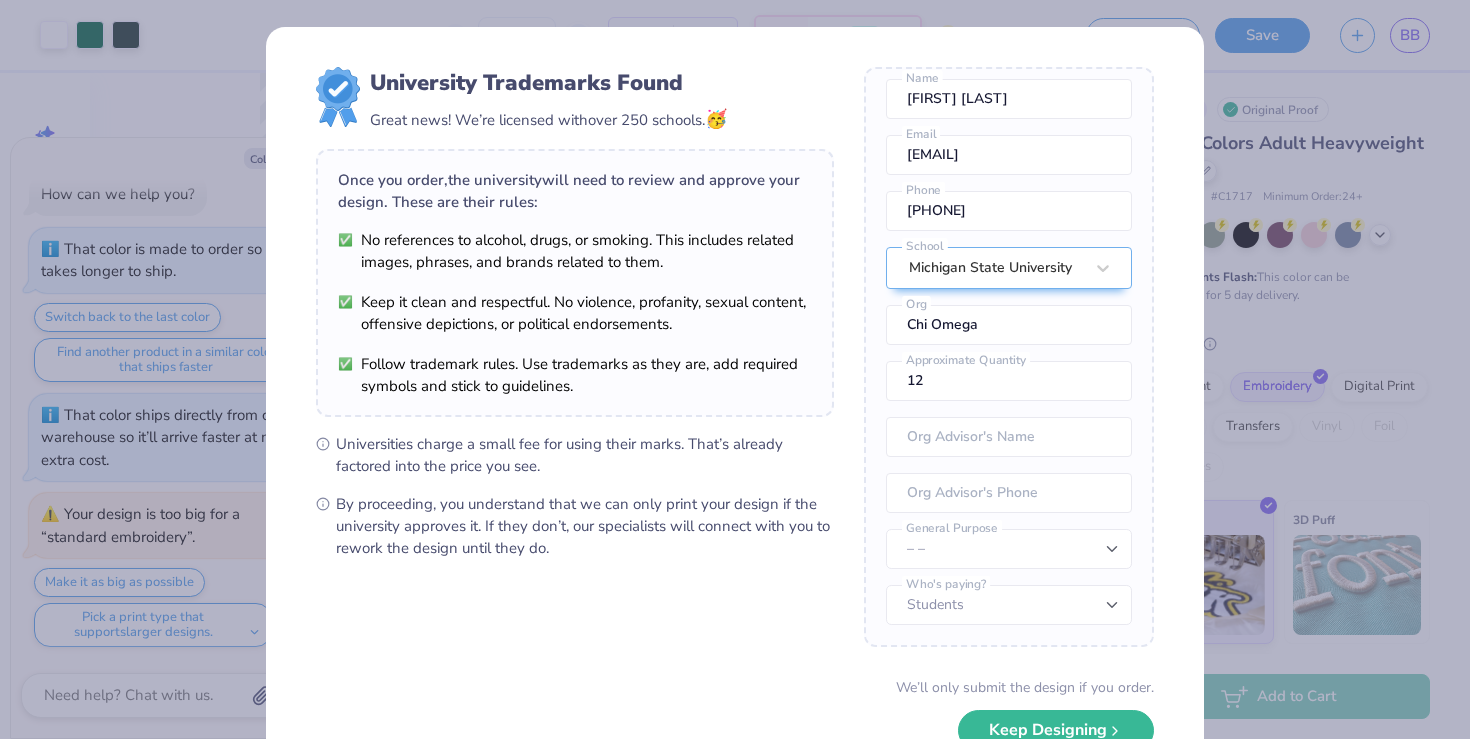 click at bounding box center (338, 97) 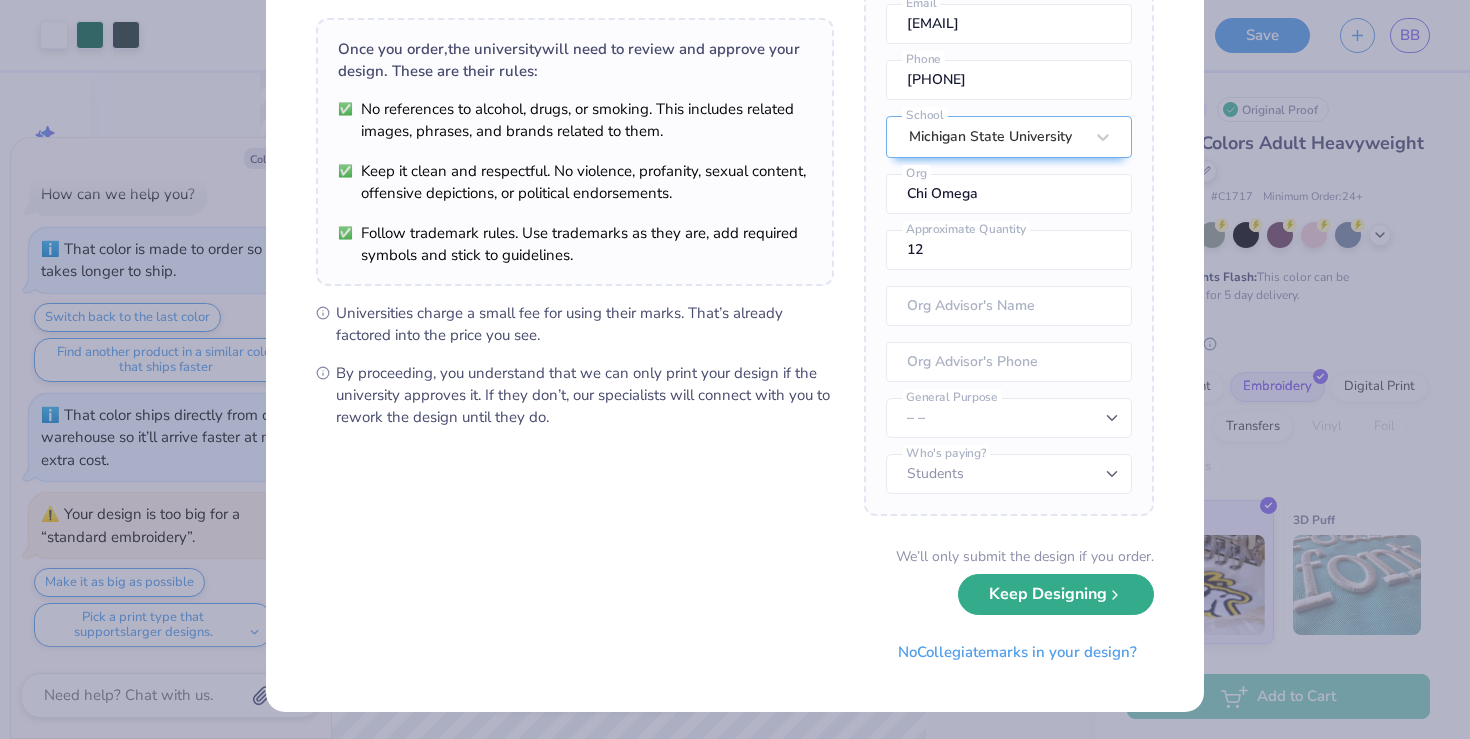 click on "Keep Designing" at bounding box center [1056, 594] 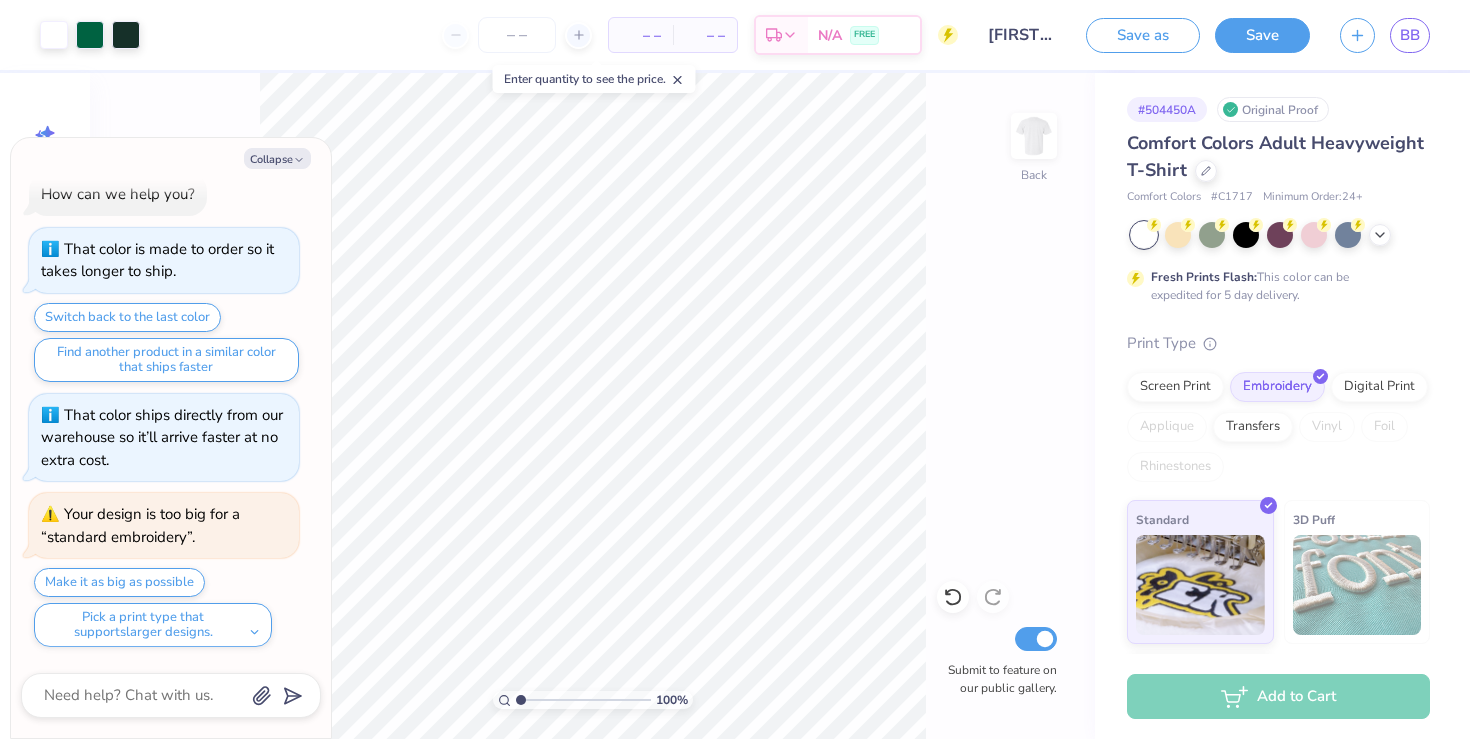 scroll, scrollTop: 0, scrollLeft: 0, axis: both 